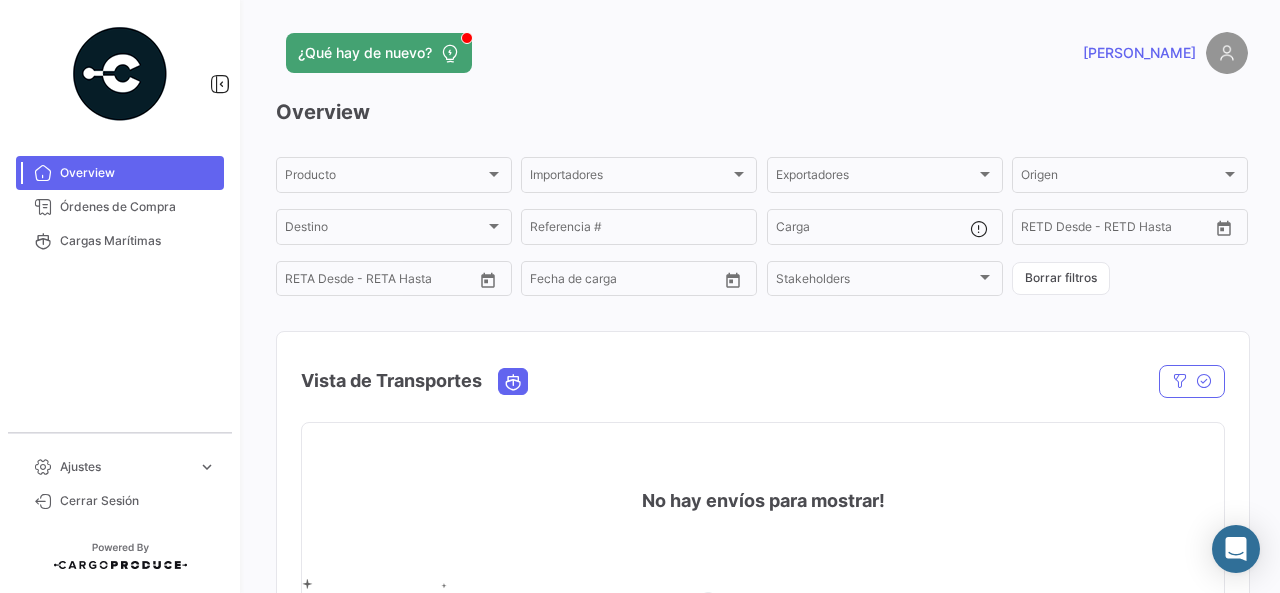 scroll, scrollTop: 0, scrollLeft: 0, axis: both 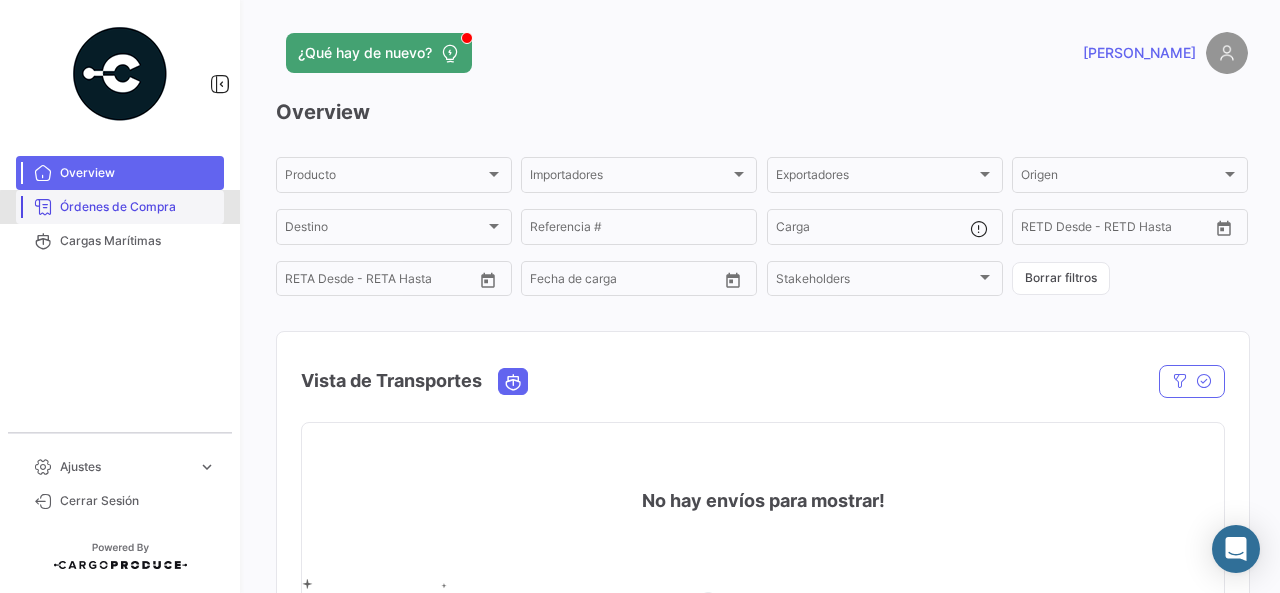 click on "Órdenes de Compra" at bounding box center [138, 207] 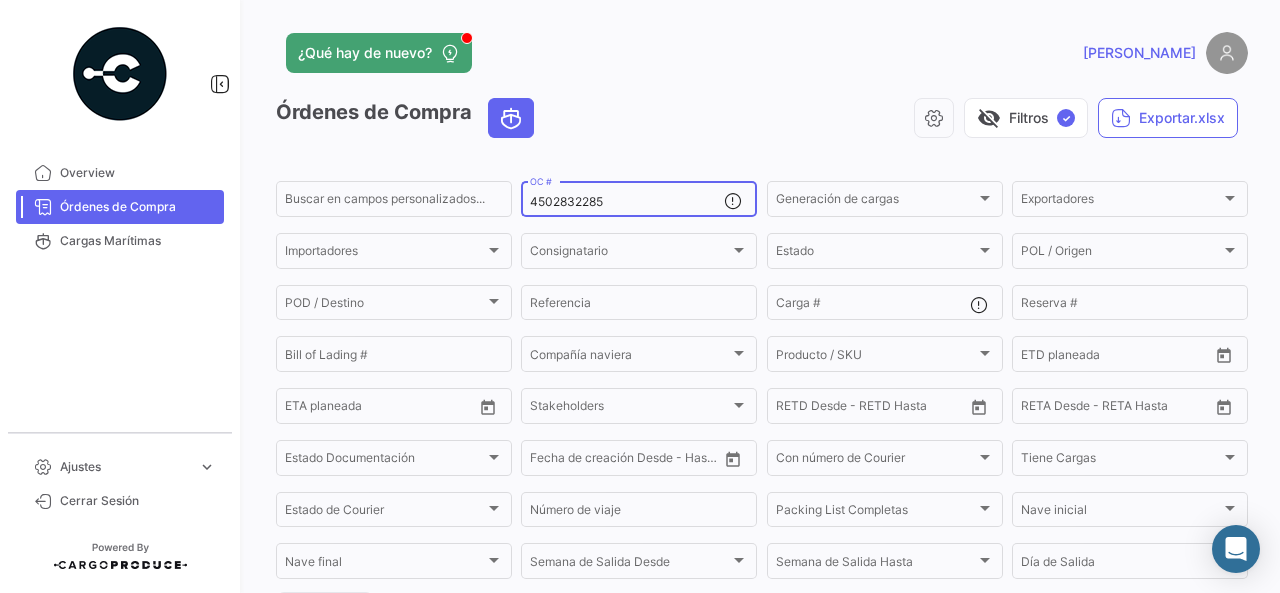 click on "4502832285" at bounding box center [627, 202] 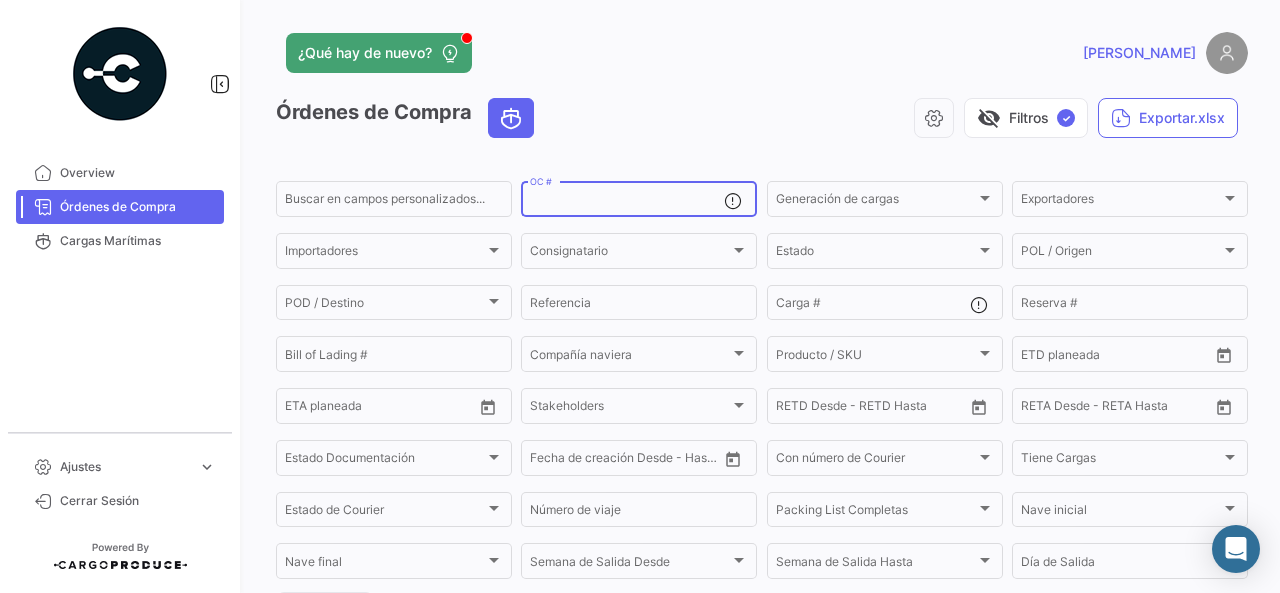 paste on "4502841667" 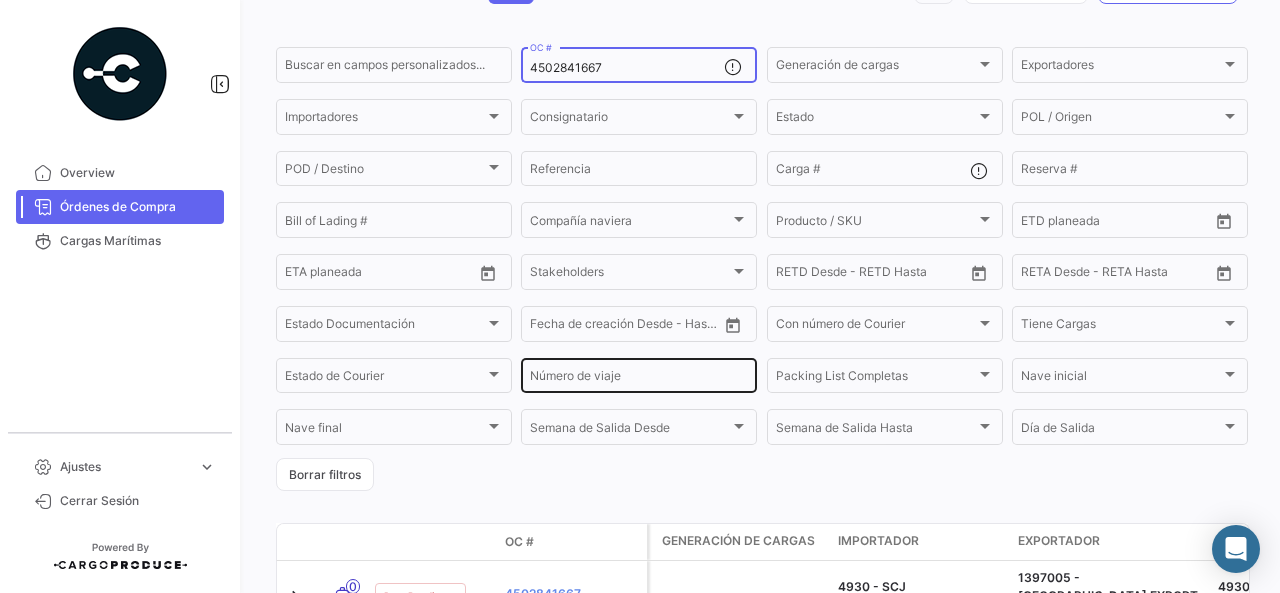 scroll, scrollTop: 263, scrollLeft: 0, axis: vertical 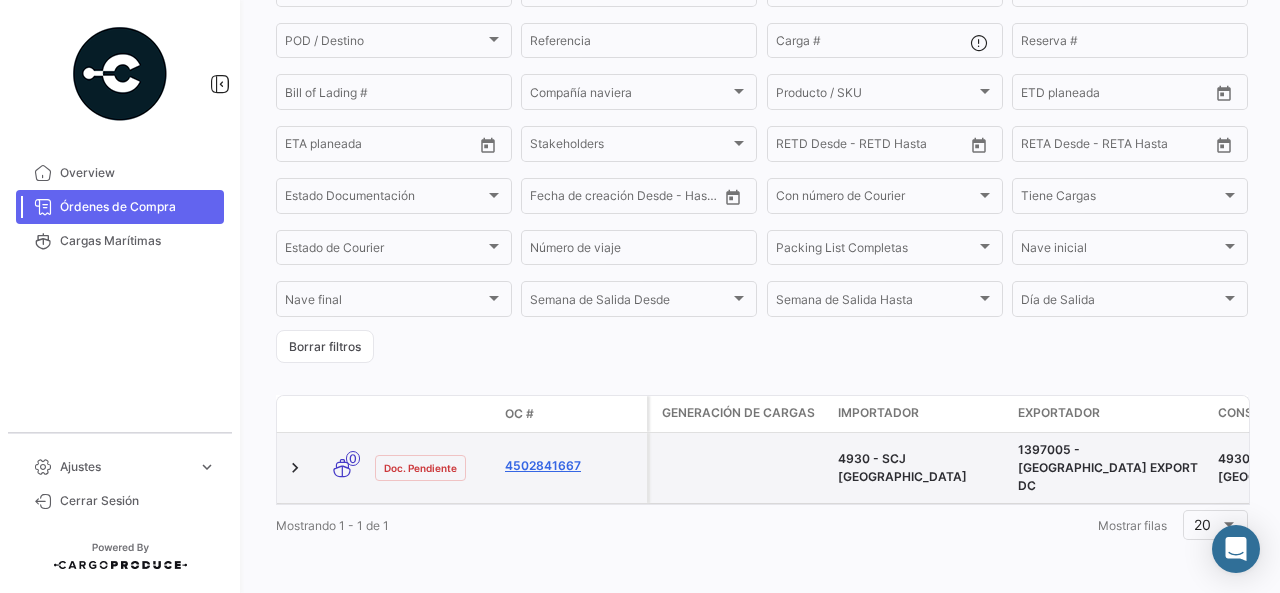 type on "4502841667" 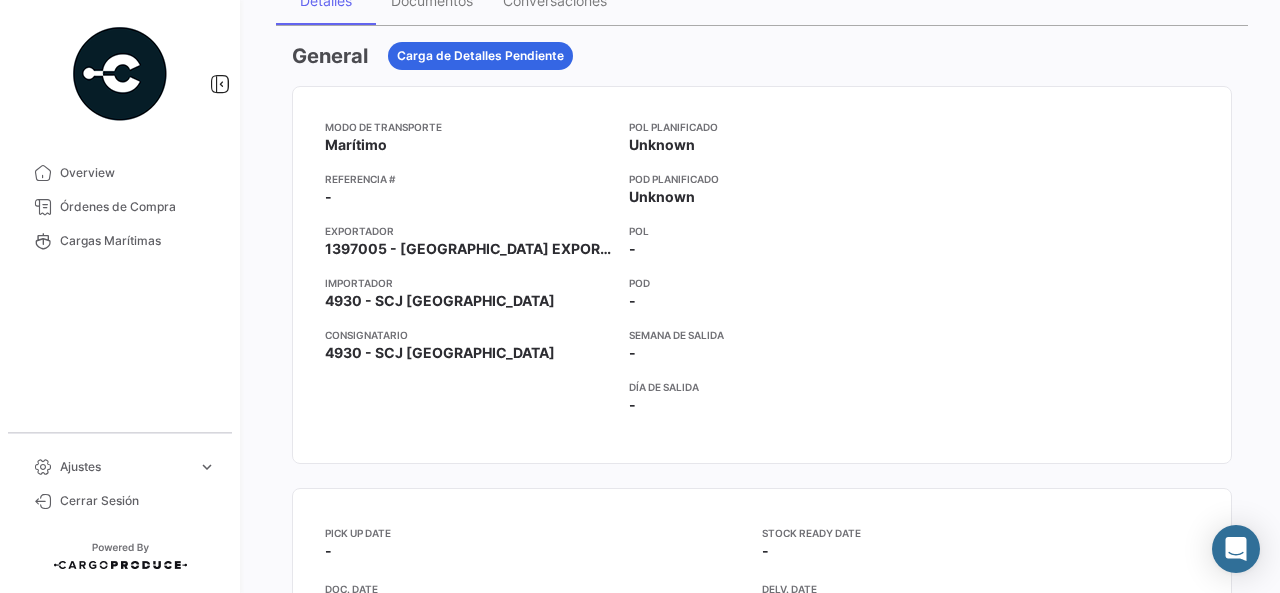 scroll, scrollTop: 0, scrollLeft: 0, axis: both 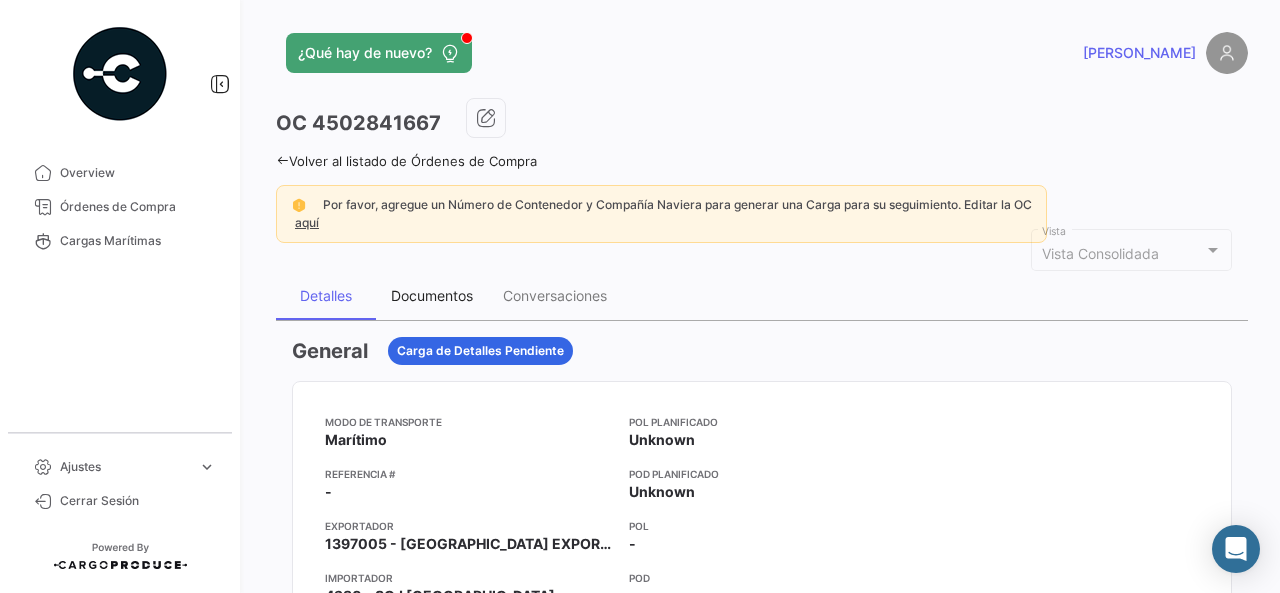 click on "Documentos" at bounding box center (432, 296) 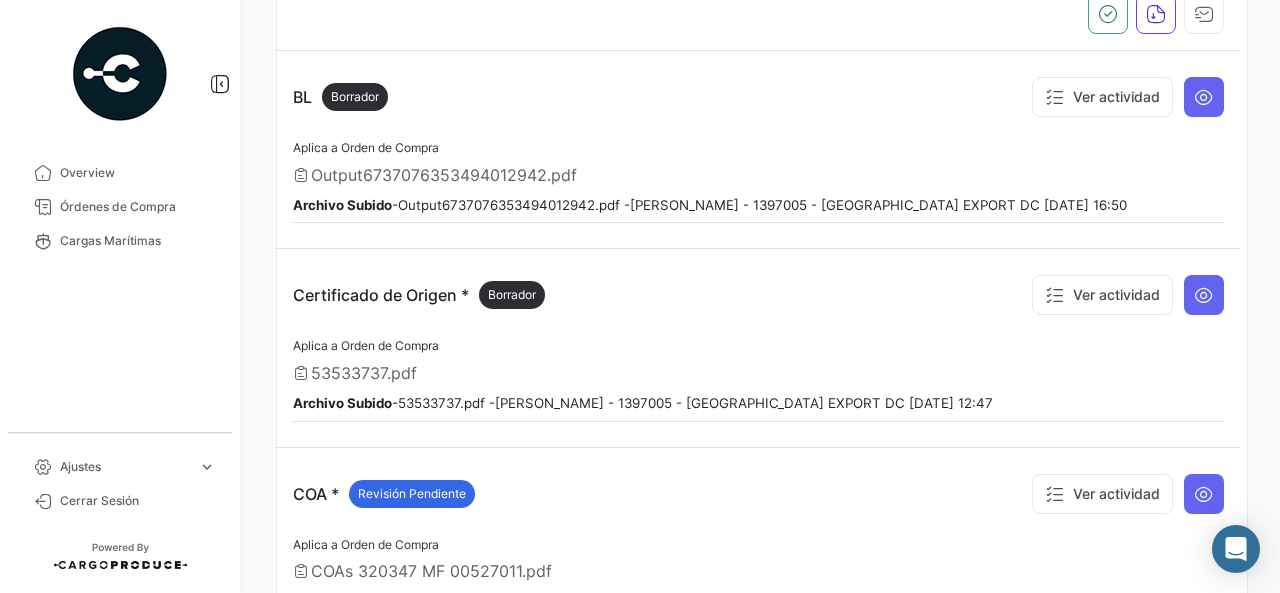 scroll, scrollTop: 500, scrollLeft: 0, axis: vertical 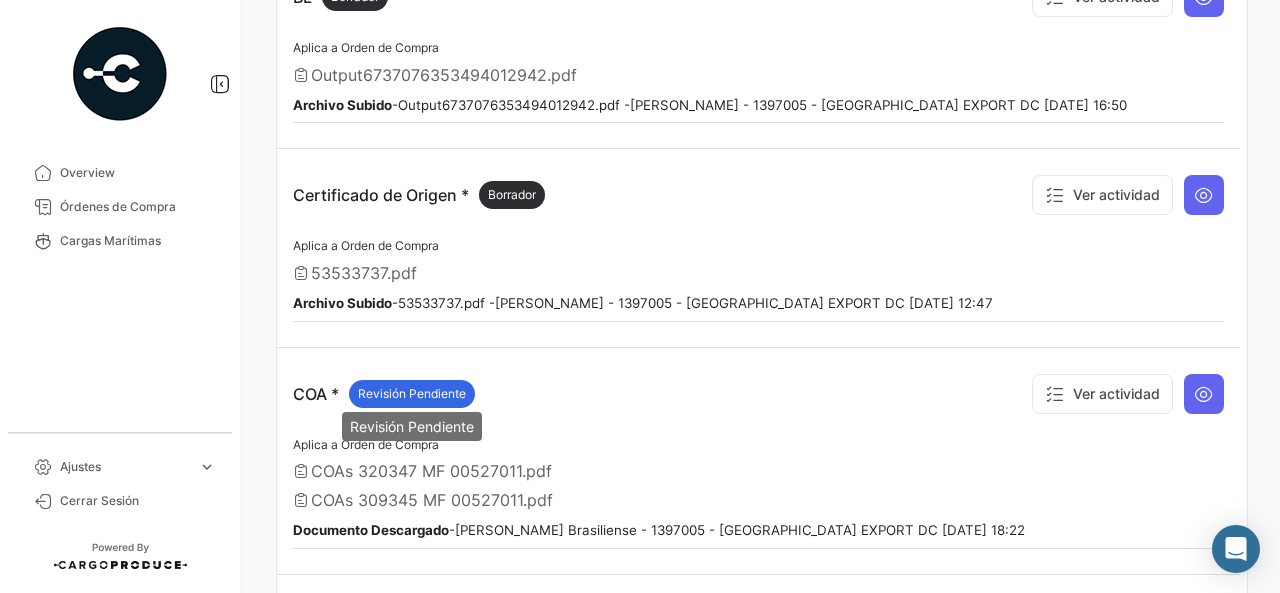 click on "Revisión Pendiente" at bounding box center (412, 394) 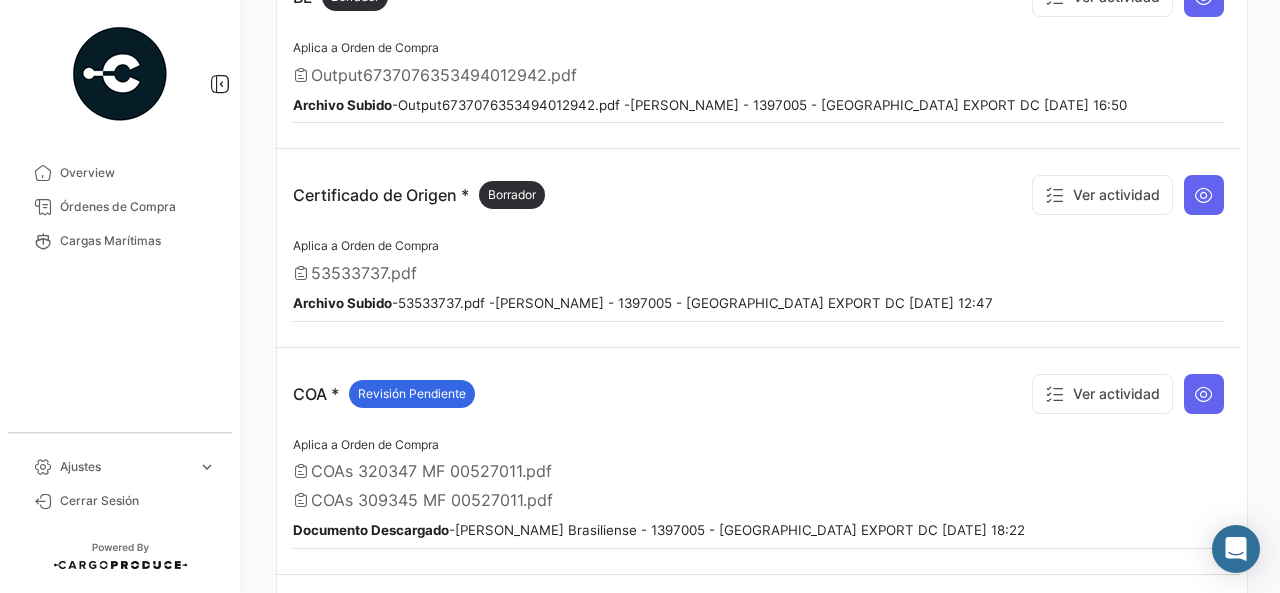 click on "Revisión Pendiente" at bounding box center [412, 394] 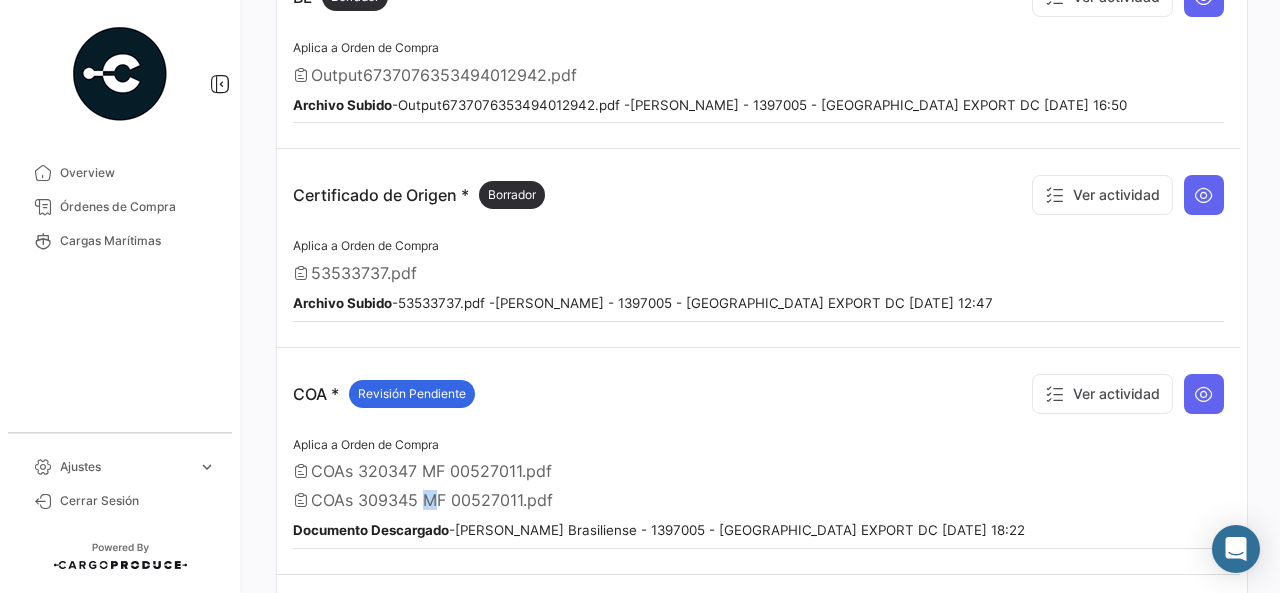 click on "COAs 309345 MF 00527011.pdf" at bounding box center [432, 500] 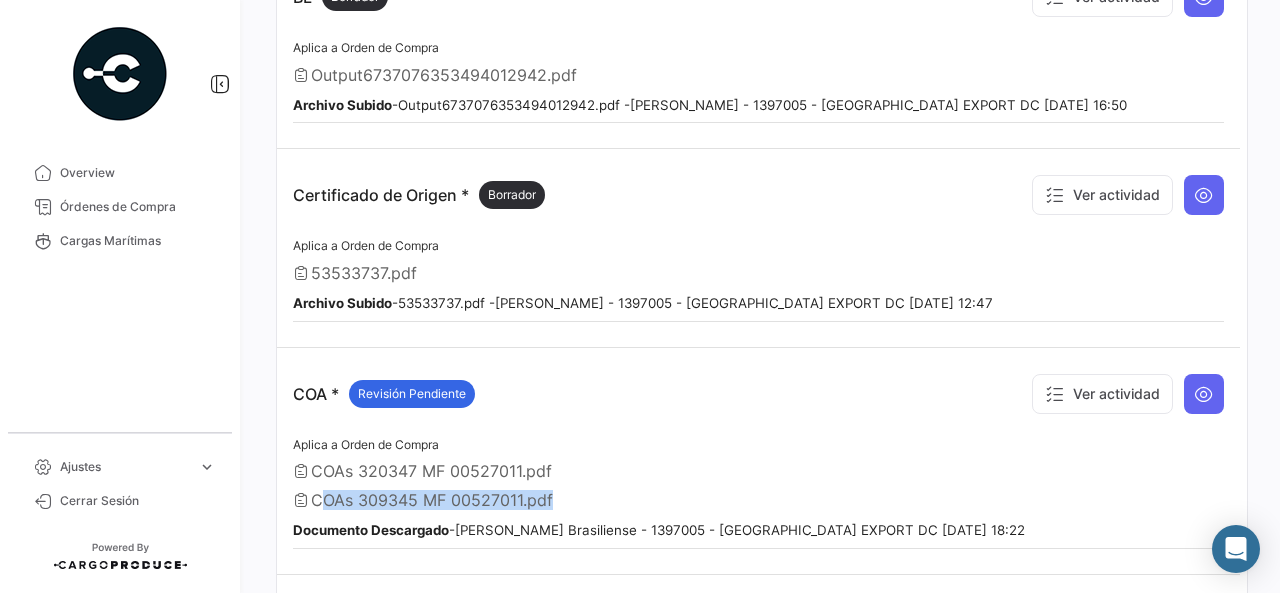 click on "COAs 309345 MF 00527011.pdf" at bounding box center (432, 500) 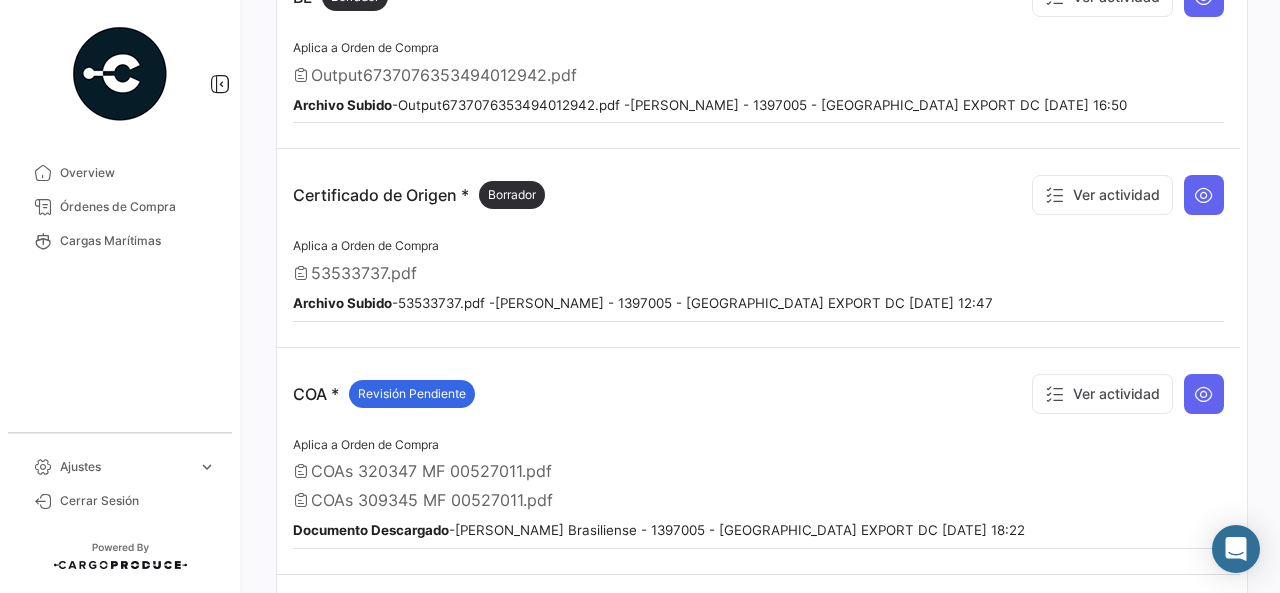 click on "Aplica a Orden de Compra   COAs 320347 MF 00527011.pdf   COAs 309345 MF 00527011.pdf  Documento Descargado  -   [PERSON_NAME] Brasiliense  - 1397005 - [GEOGRAPHIC_DATA] EXPORT DC [DATE] 18:22" at bounding box center (758, 491) 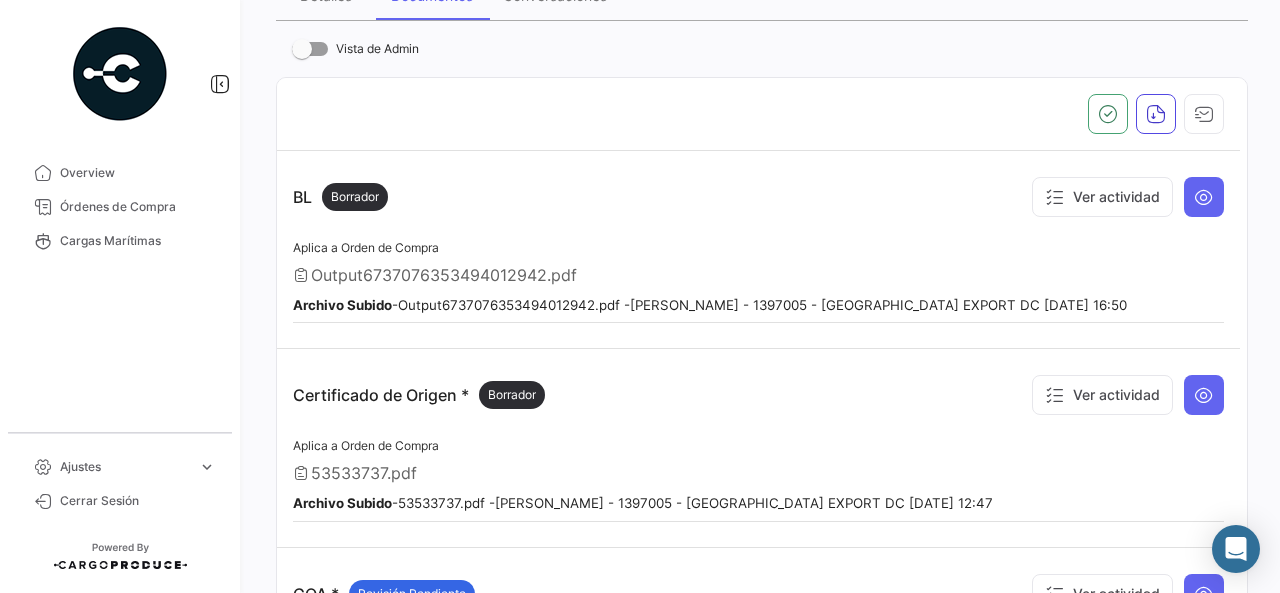 scroll, scrollTop: 400, scrollLeft: 0, axis: vertical 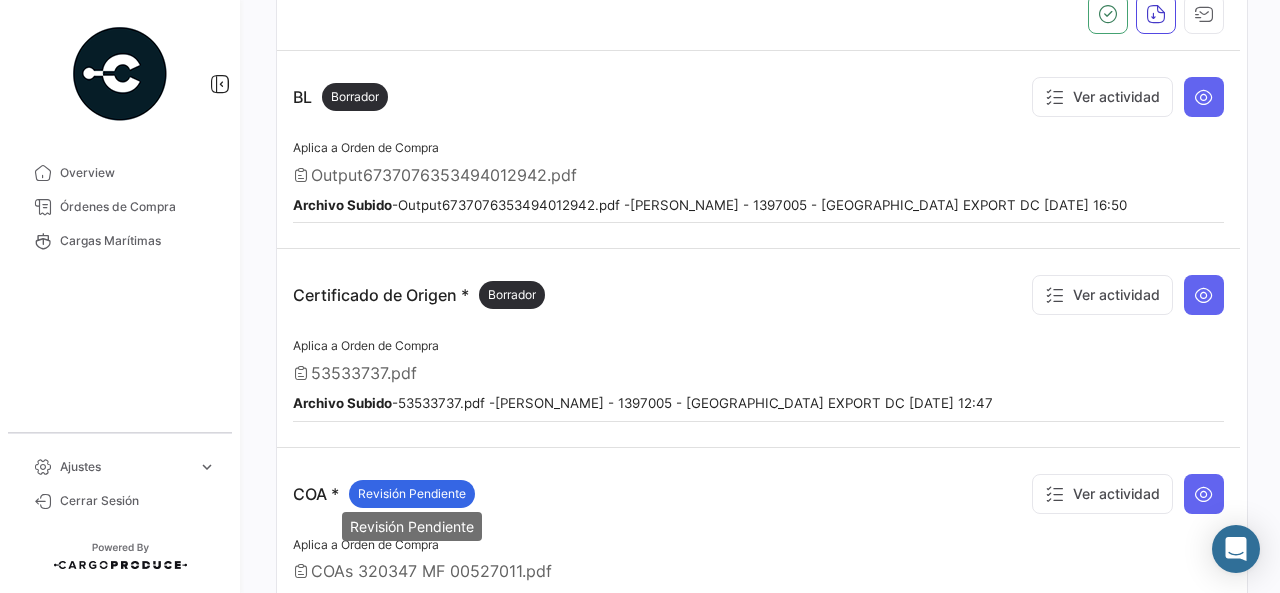 click on "Revisión Pendiente" at bounding box center (412, 494) 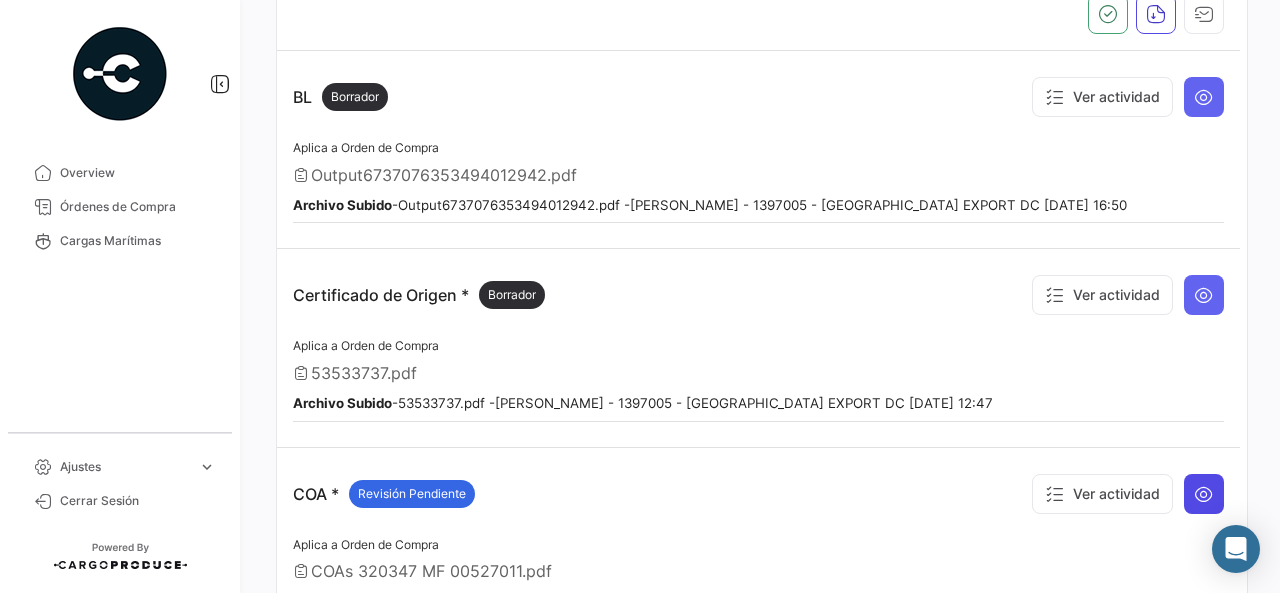 click at bounding box center (1204, 494) 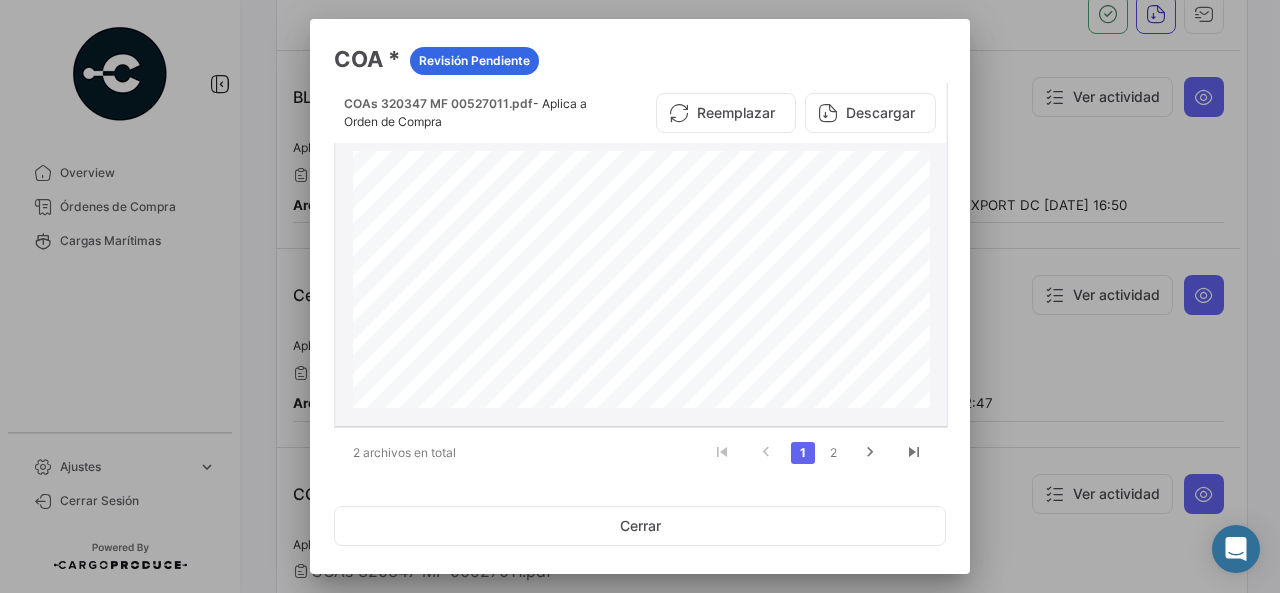 scroll, scrollTop: 1254, scrollLeft: 0, axis: vertical 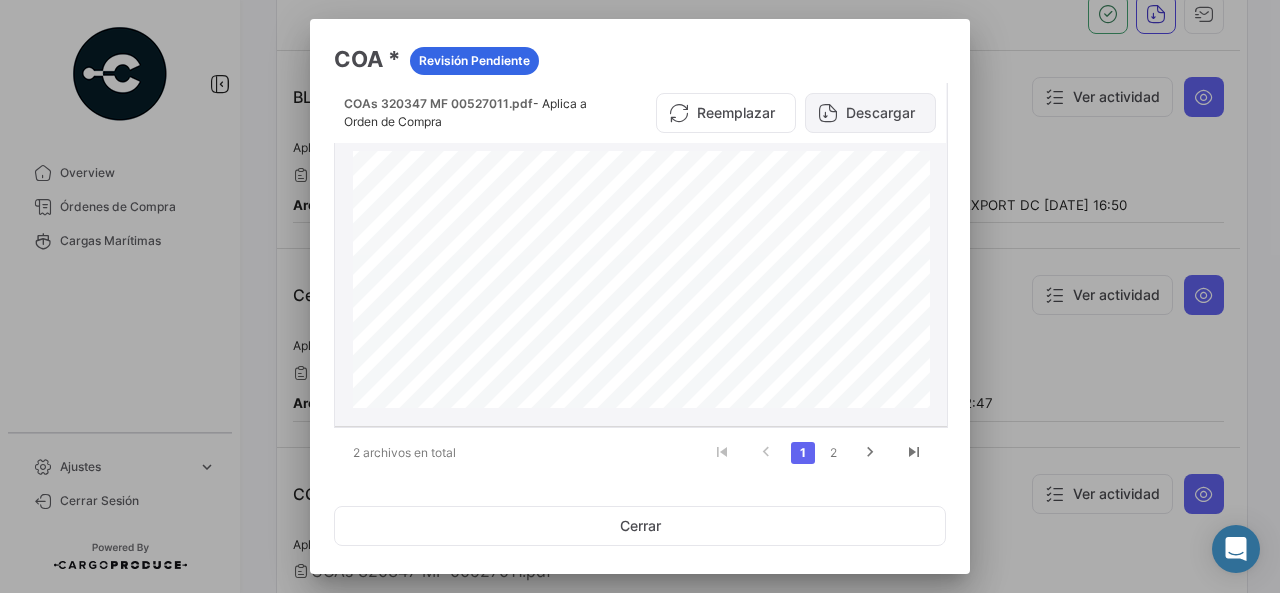 click on "Descargar" at bounding box center [870, 113] 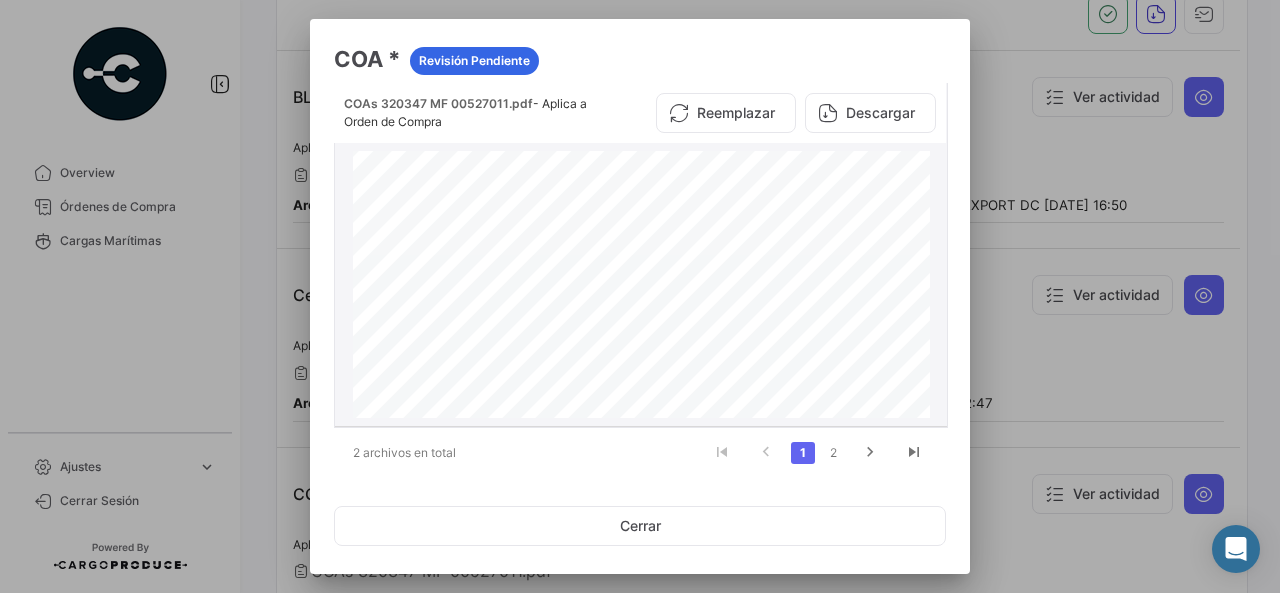 scroll, scrollTop: 355, scrollLeft: 0, axis: vertical 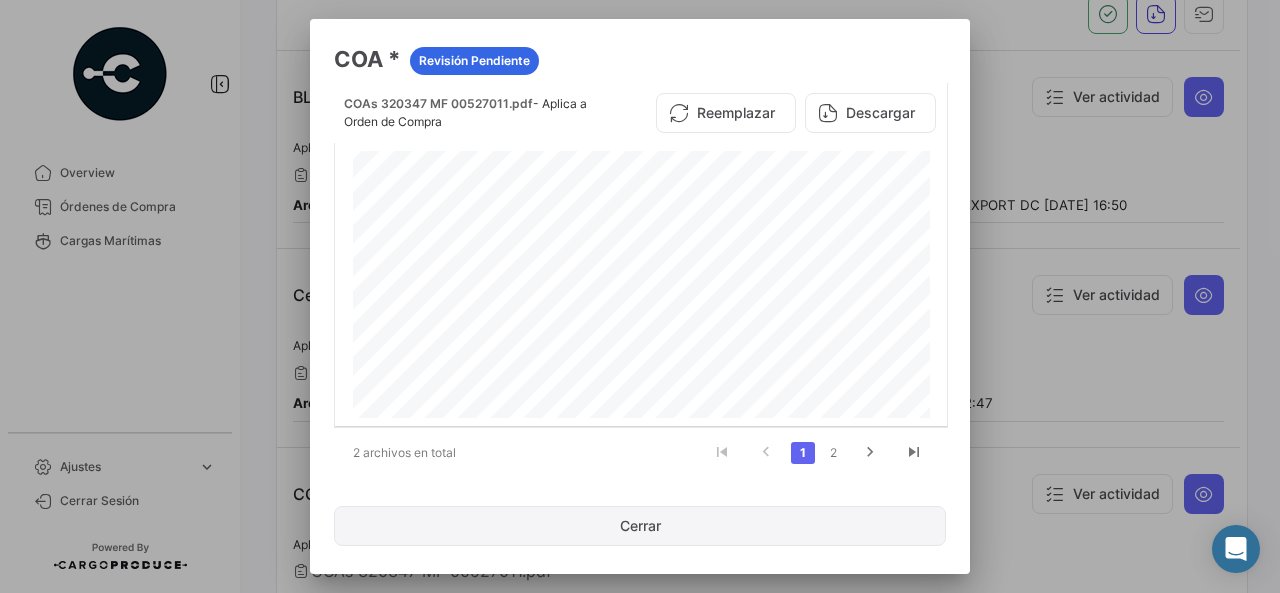click on "Cerrar" 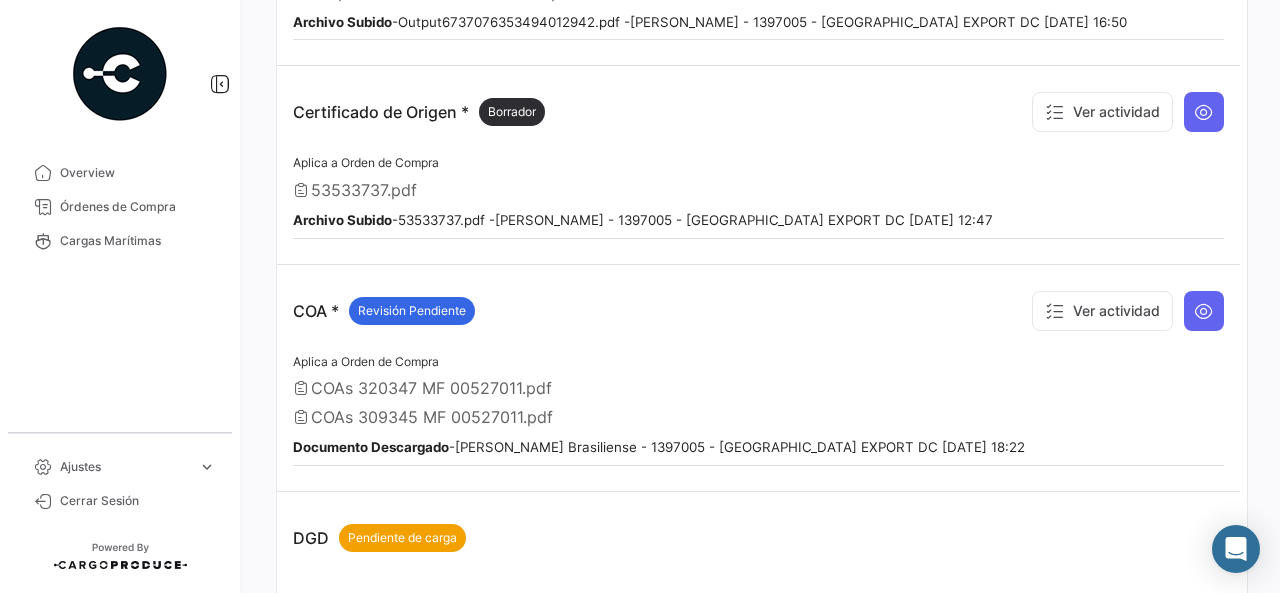 scroll, scrollTop: 283, scrollLeft: 0, axis: vertical 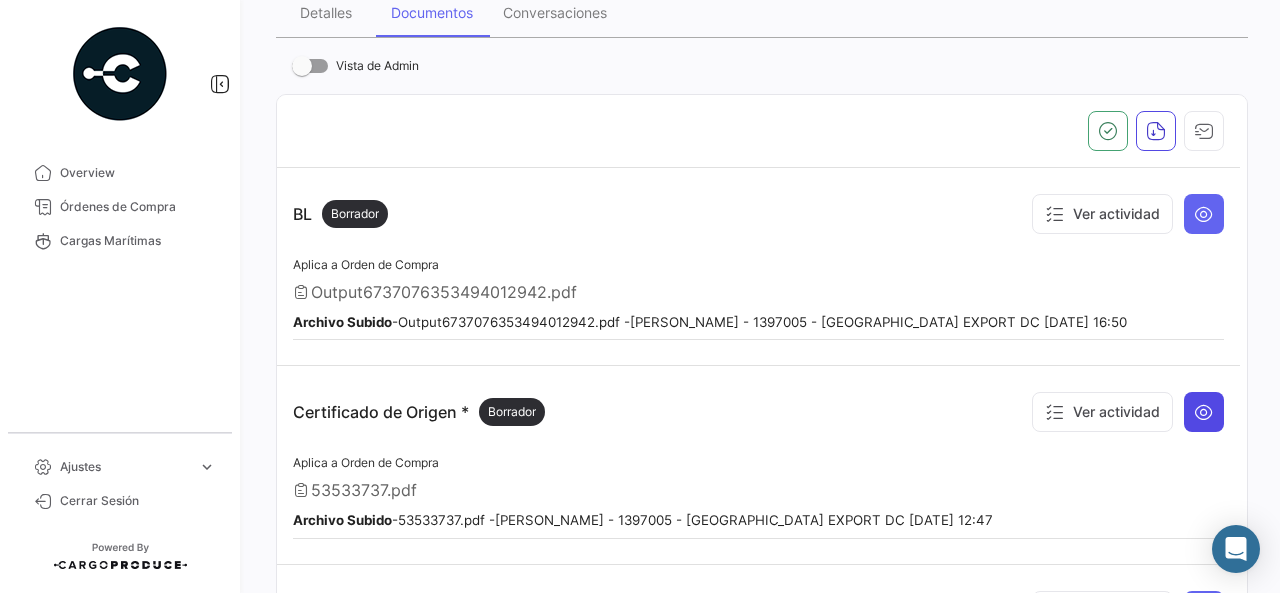 click at bounding box center [1204, 412] 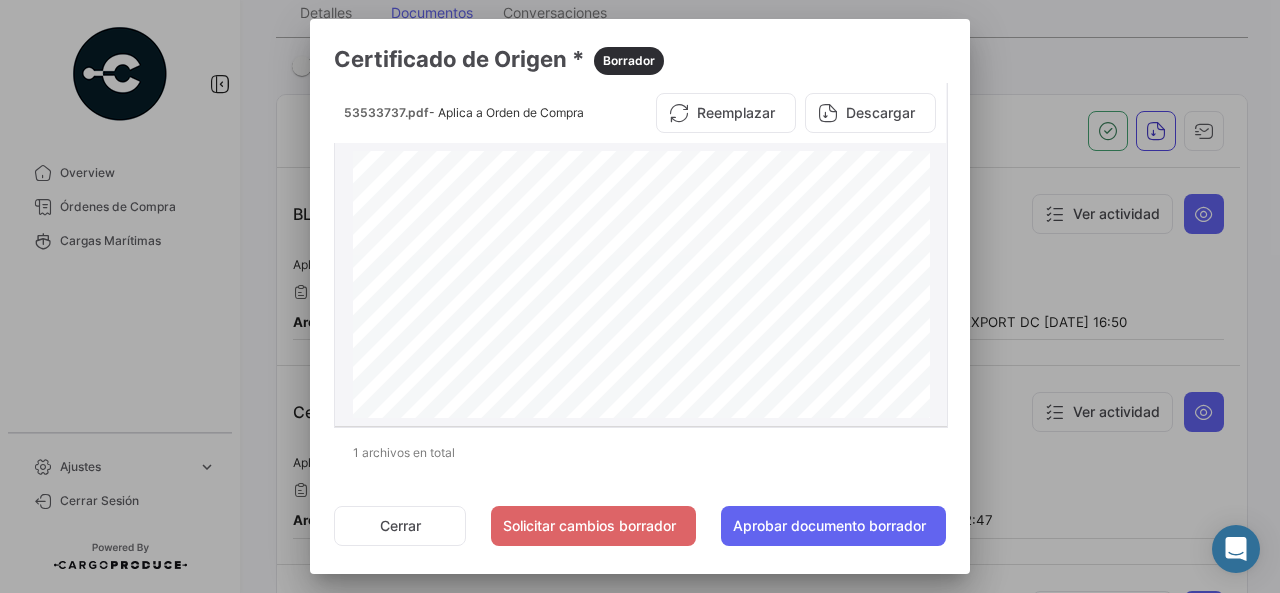 scroll, scrollTop: 0, scrollLeft: 0, axis: both 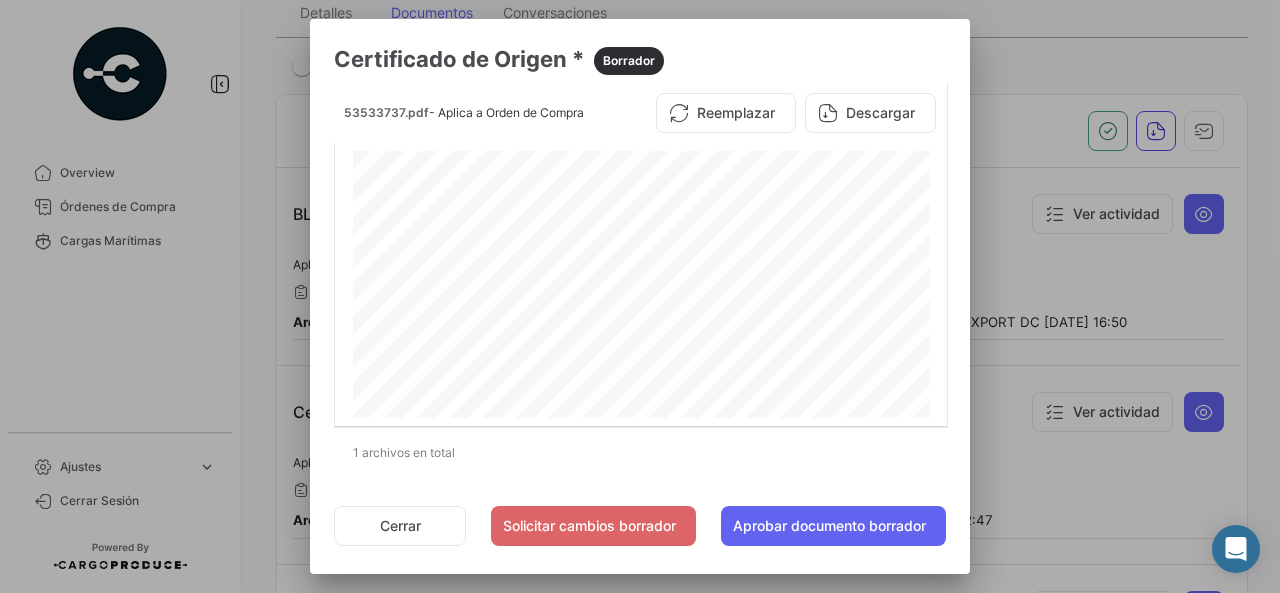 click at bounding box center [640, 296] 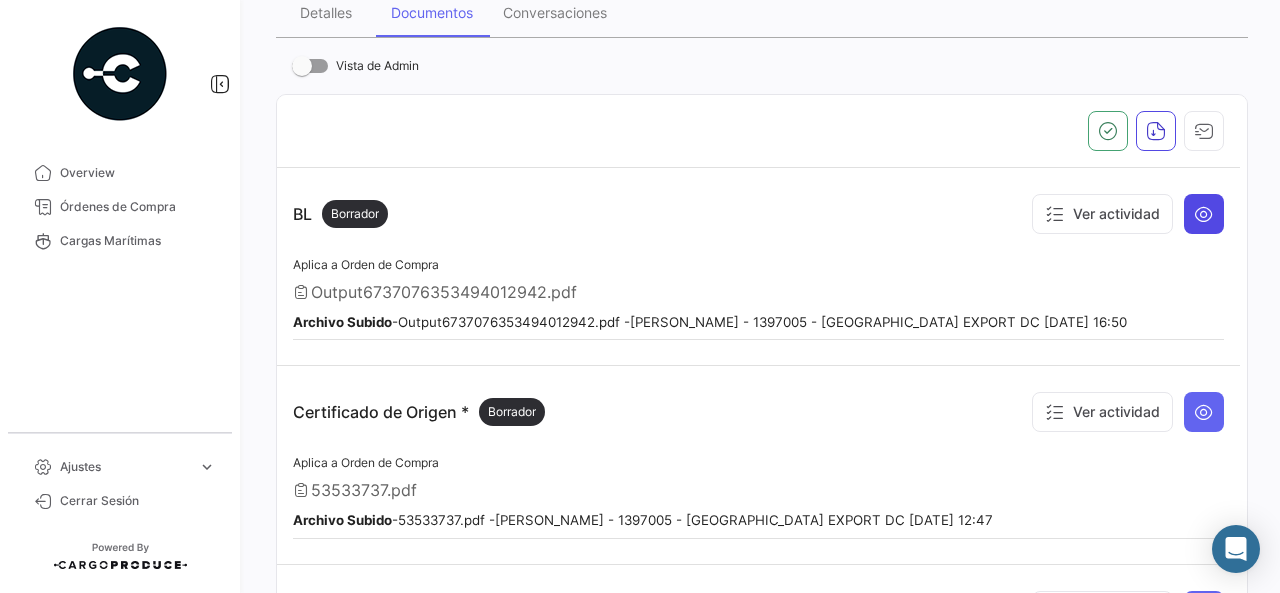 click at bounding box center (1204, 214) 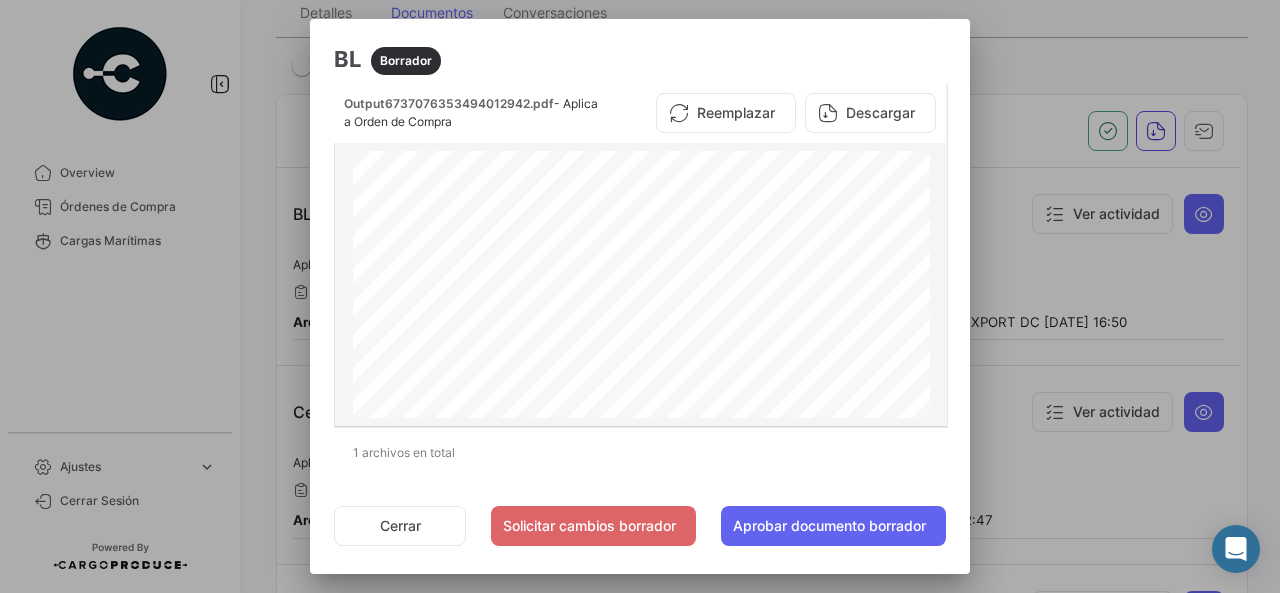 scroll, scrollTop: 498, scrollLeft: 0, axis: vertical 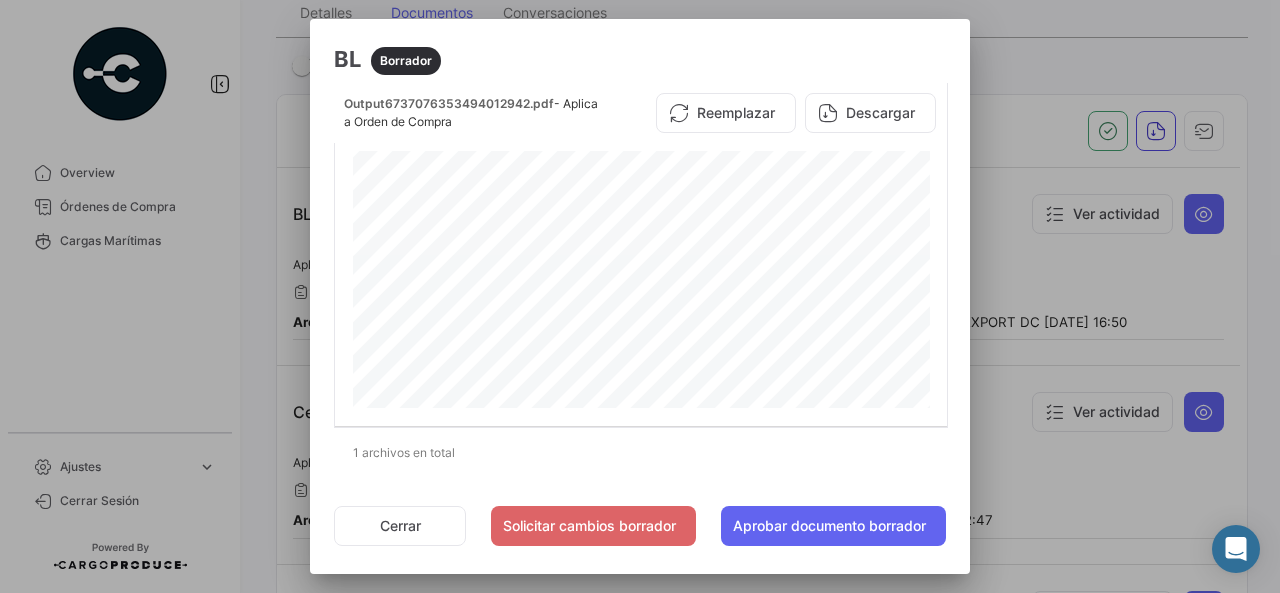 click at bounding box center [640, 296] 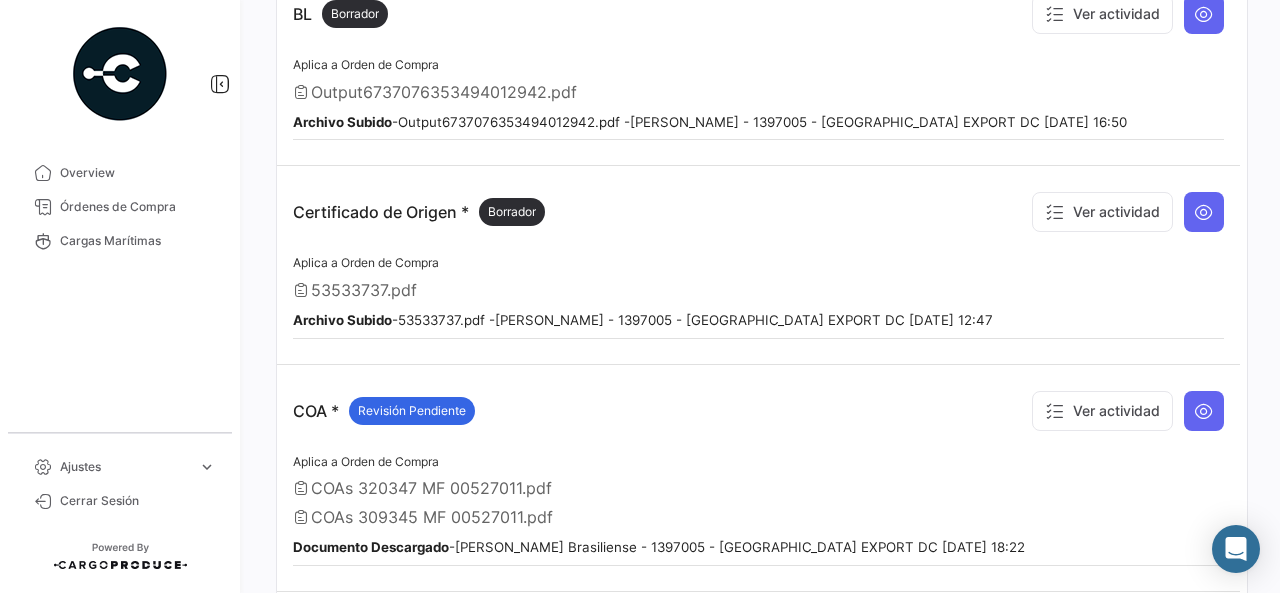 scroll, scrollTop: 583, scrollLeft: 0, axis: vertical 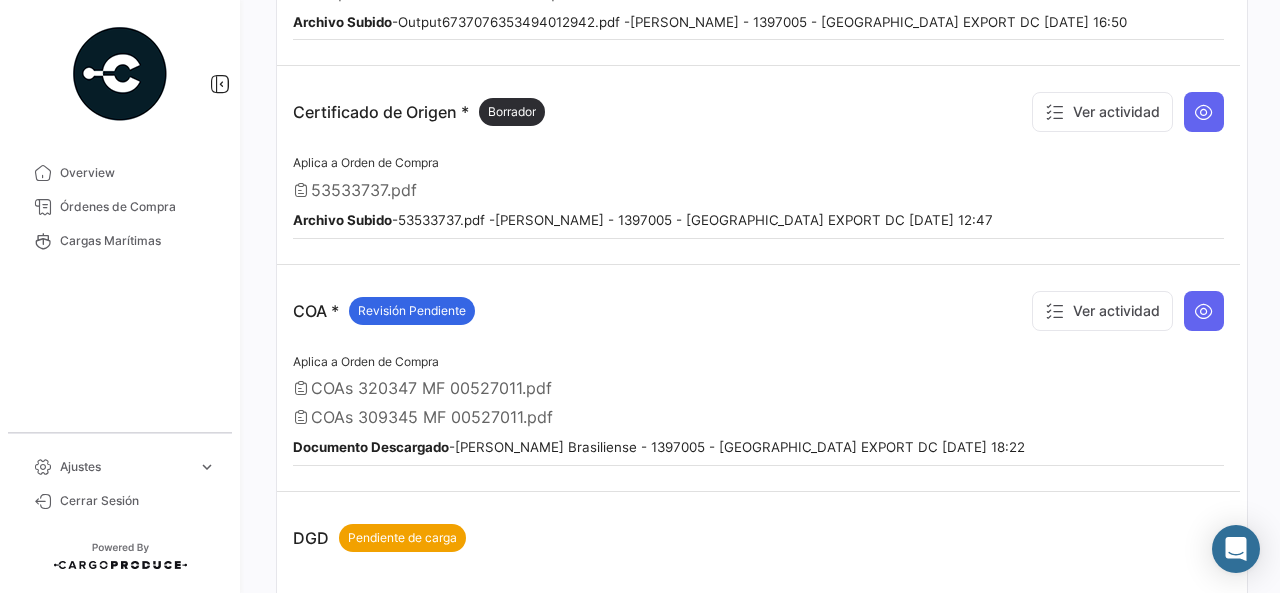 click on "COAs 320347 MF 00527011.pdf" at bounding box center [431, 388] 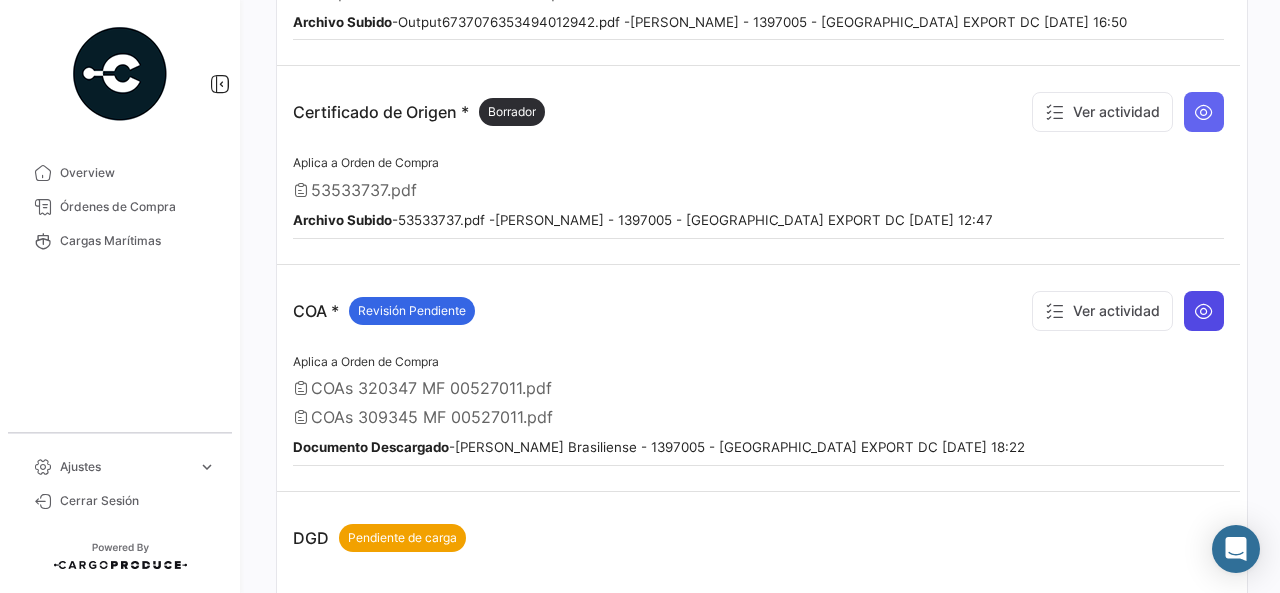 click at bounding box center (1204, 311) 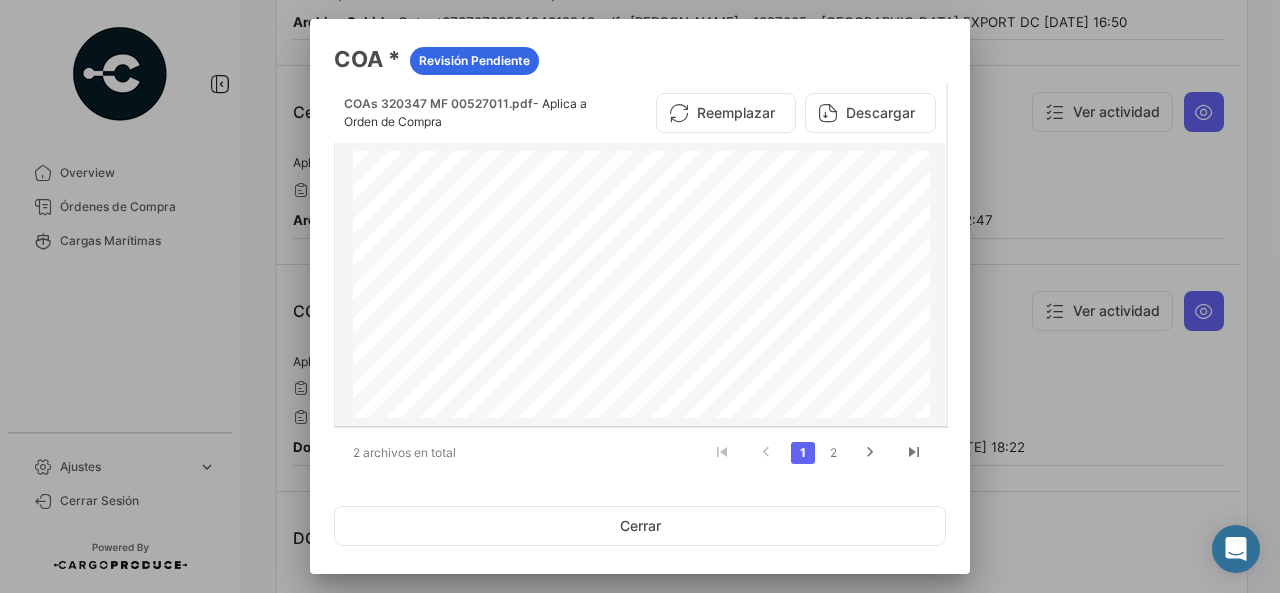 scroll, scrollTop: 1200, scrollLeft: 0, axis: vertical 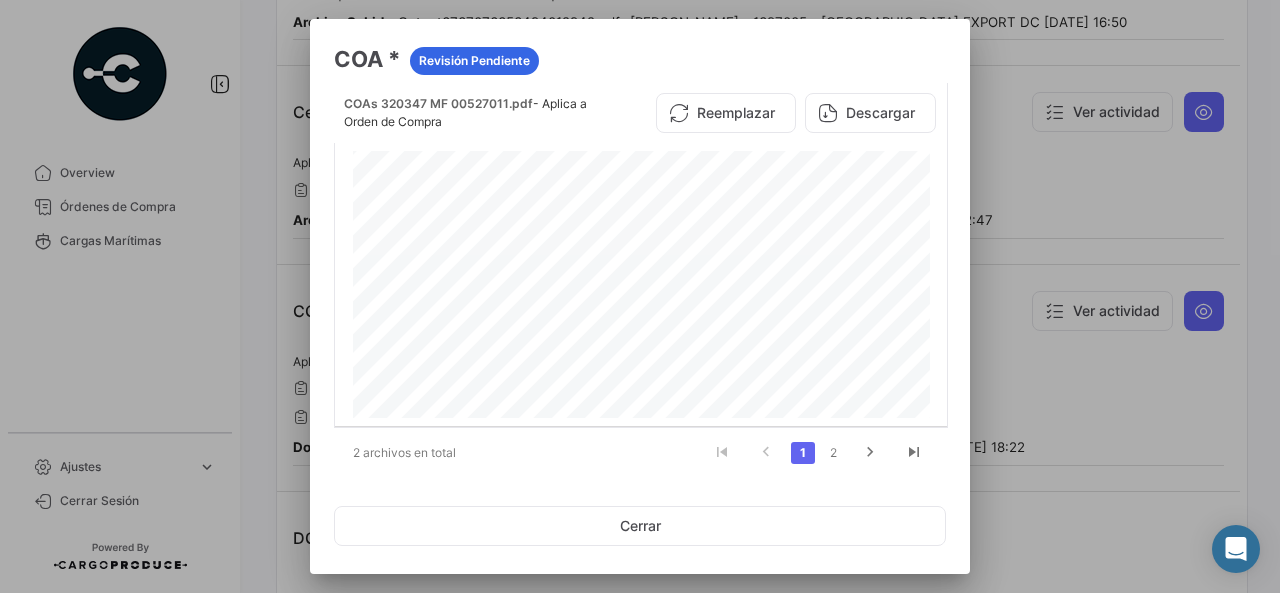 click at bounding box center [640, 296] 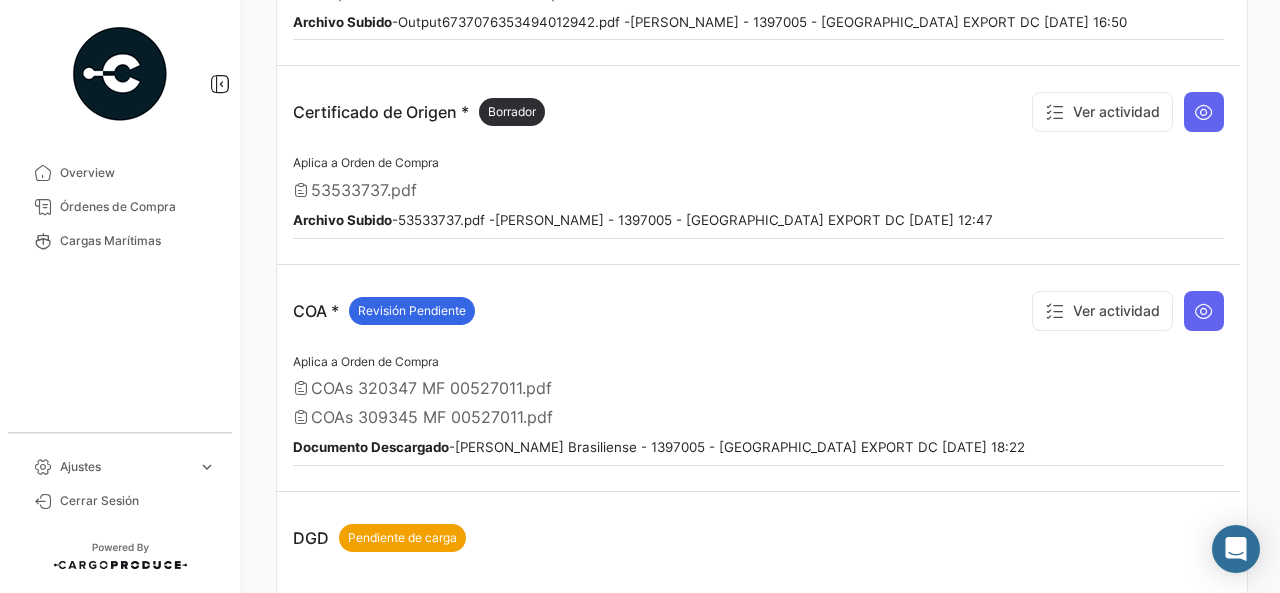 type 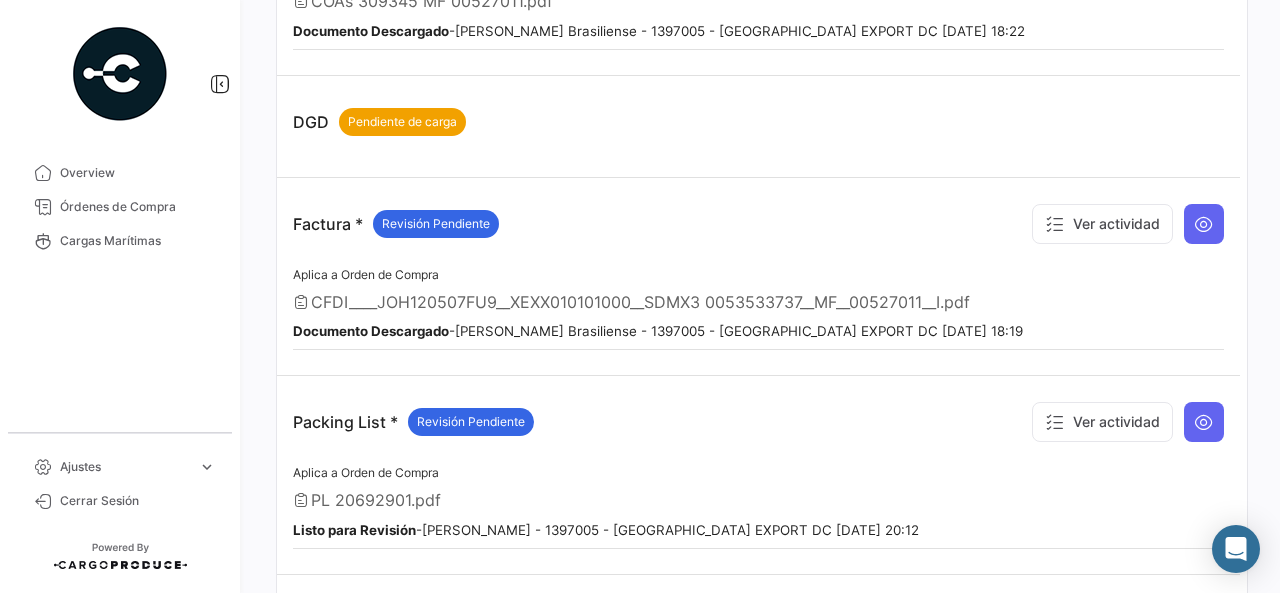 scroll, scrollTop: 883, scrollLeft: 0, axis: vertical 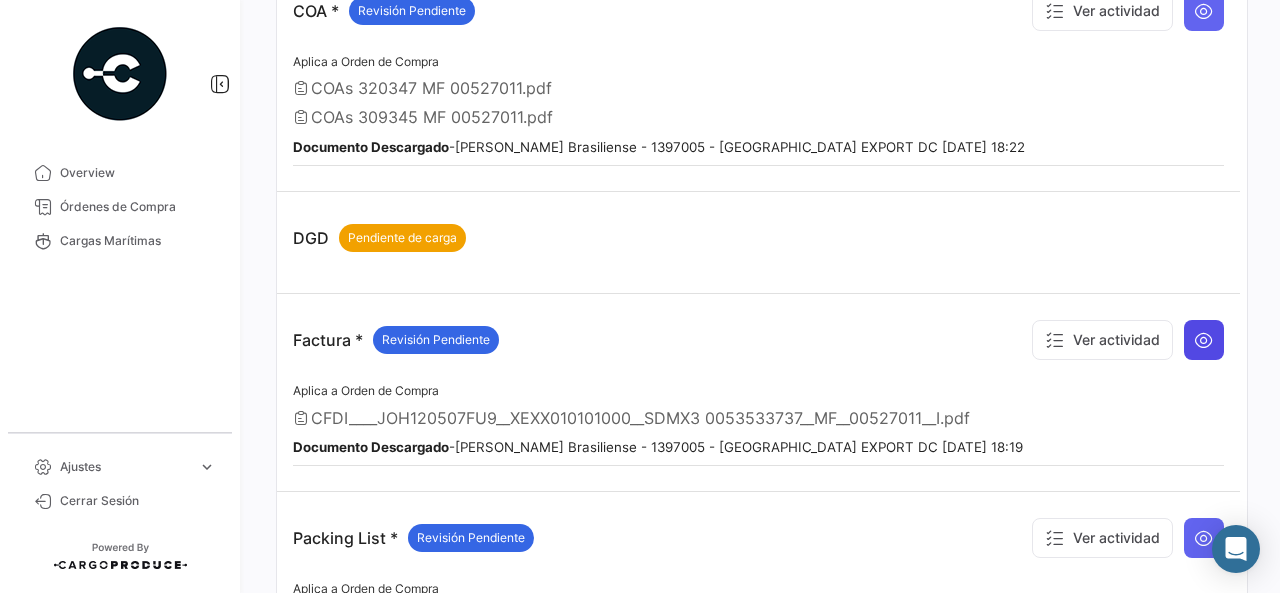 click at bounding box center [1204, 340] 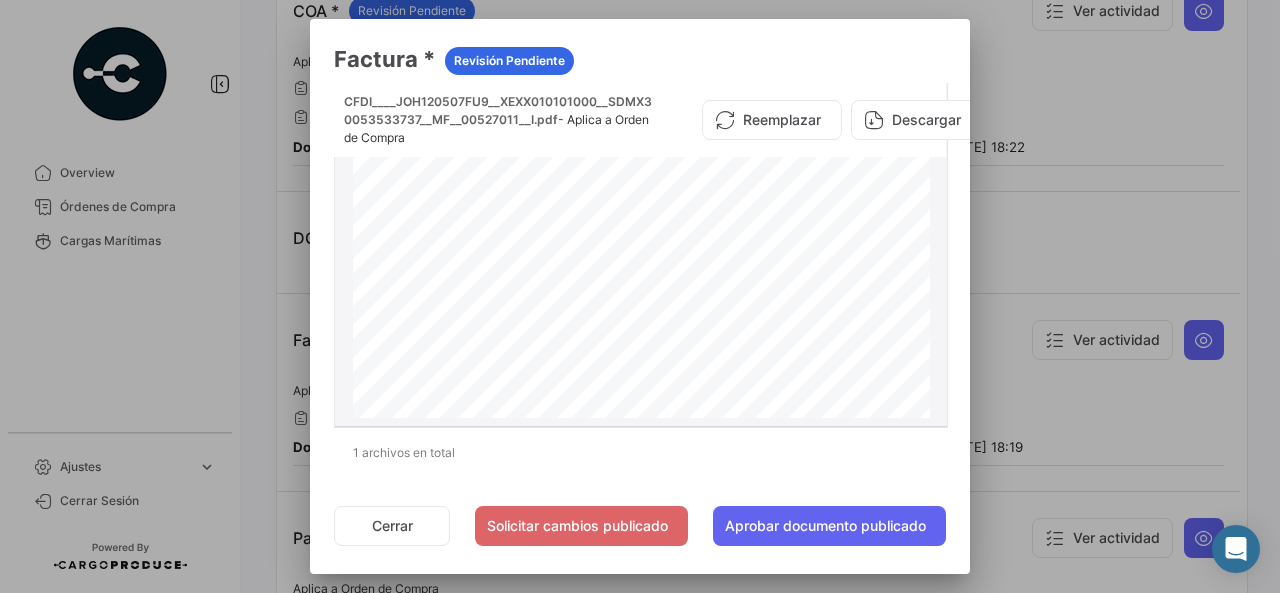scroll, scrollTop: 1394, scrollLeft: 0, axis: vertical 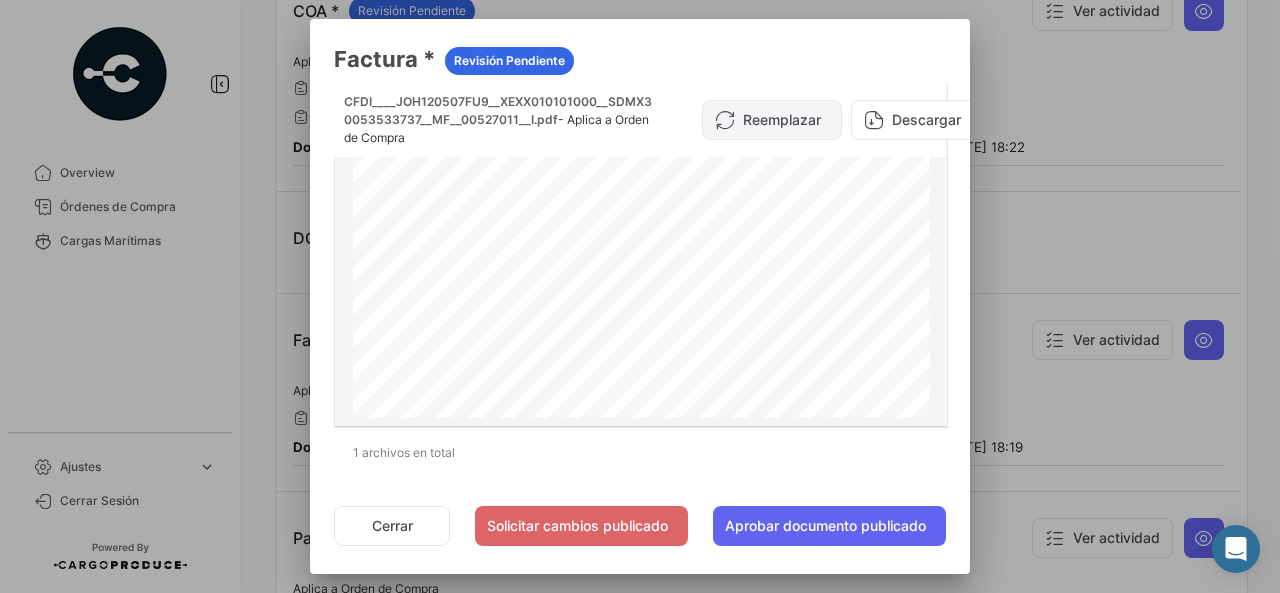 click on "Reemplazar" at bounding box center (772, 120) 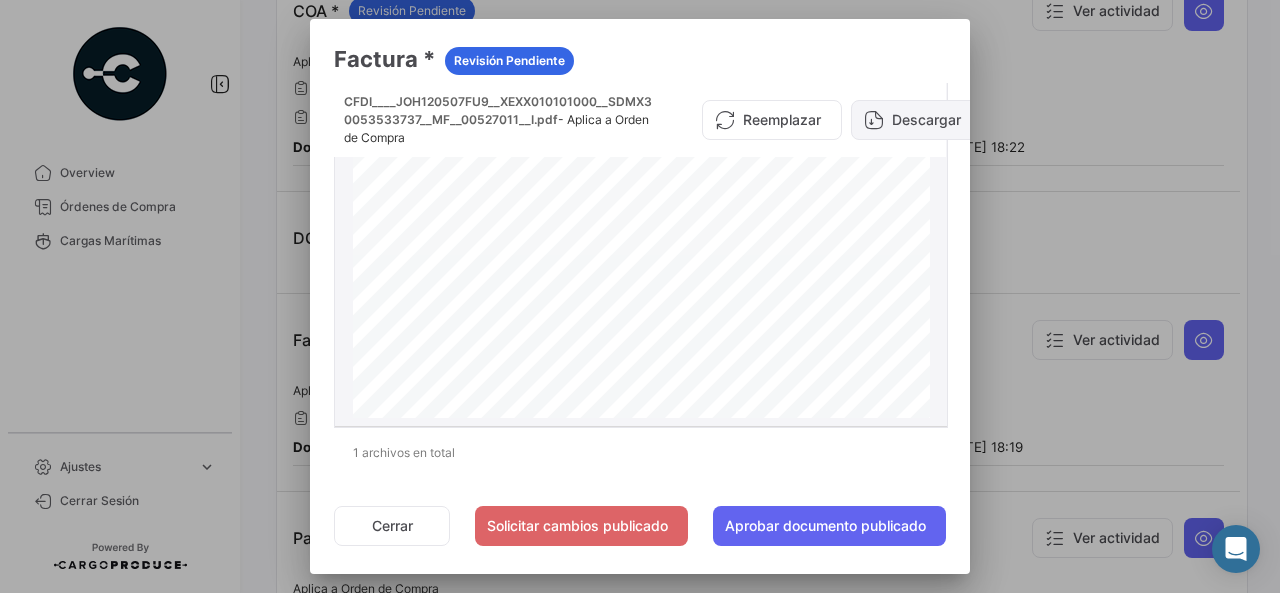 click on "Descargar" at bounding box center (916, 120) 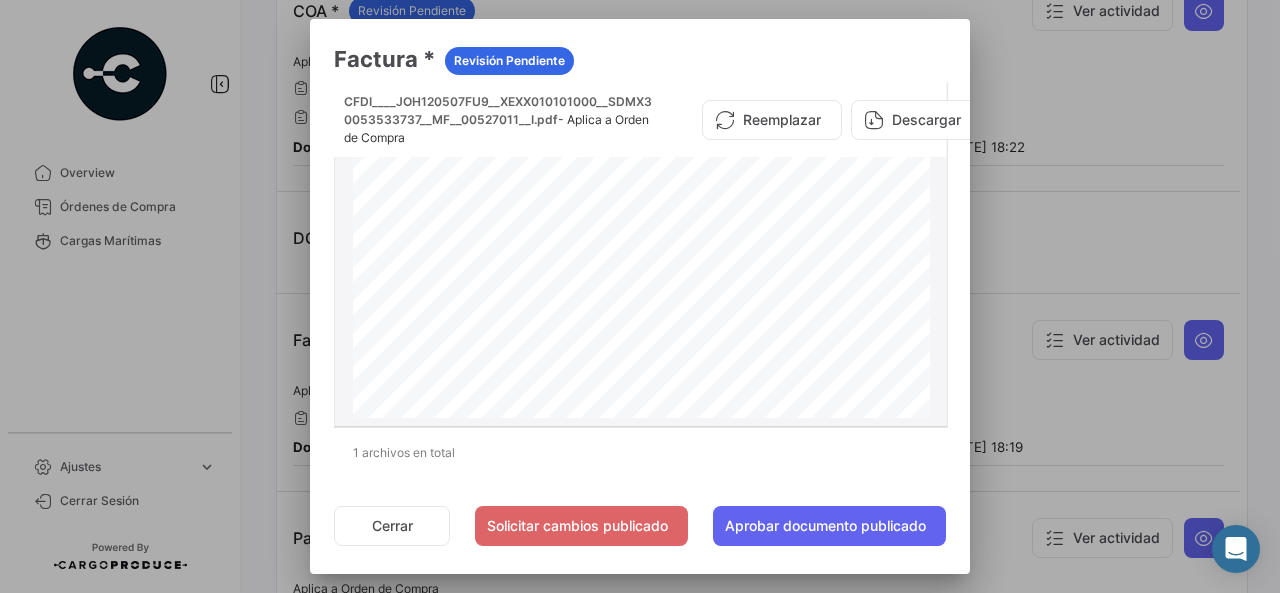 scroll, scrollTop: 0, scrollLeft: 0, axis: both 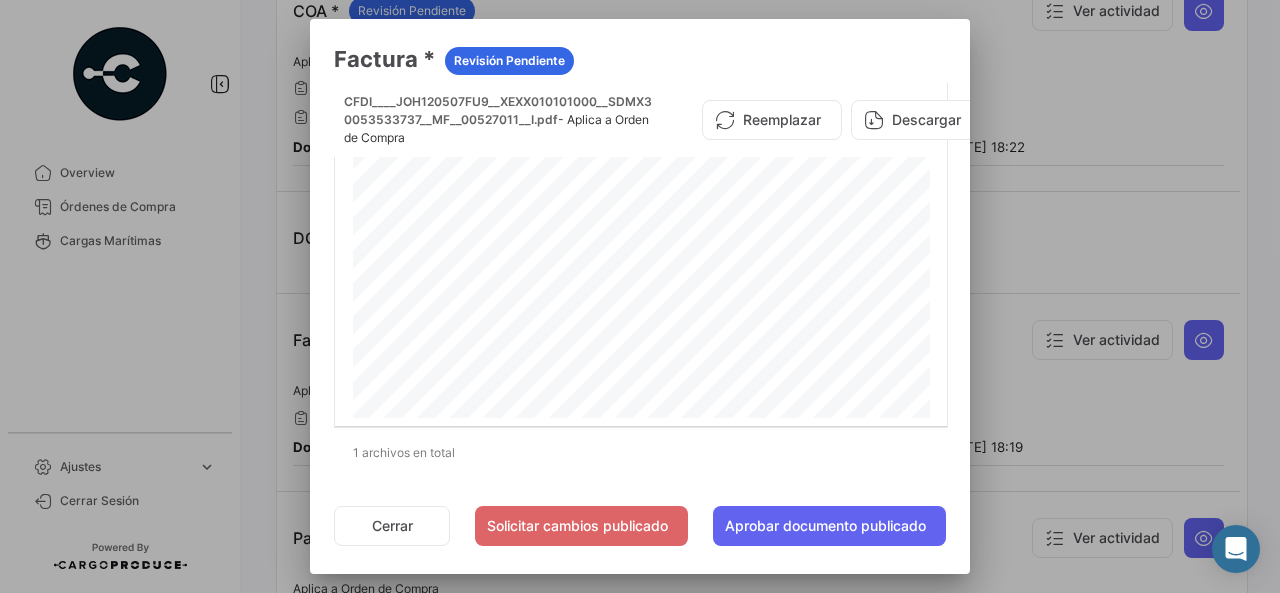 click at bounding box center (640, 296) 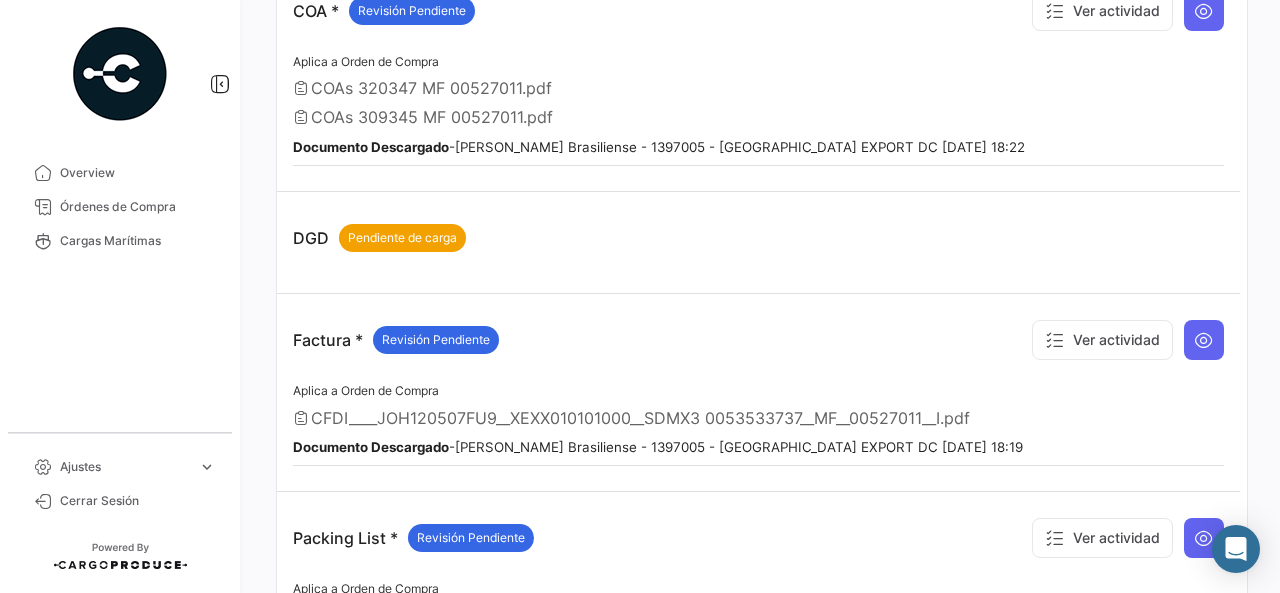 scroll, scrollTop: 683, scrollLeft: 0, axis: vertical 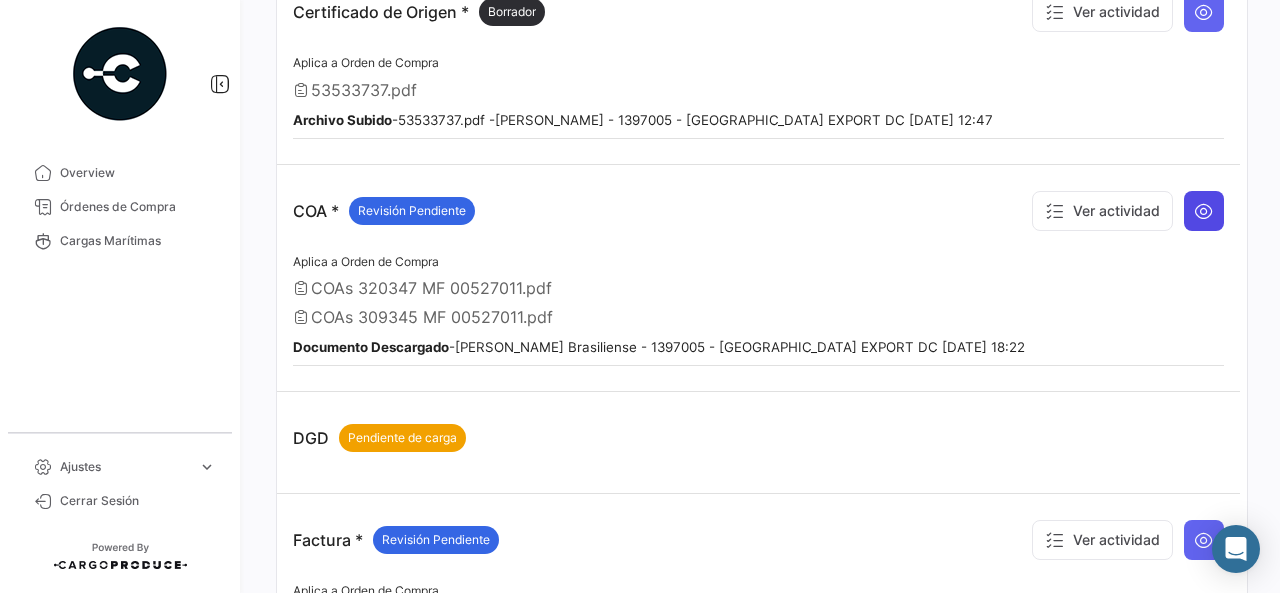 click at bounding box center (1204, 211) 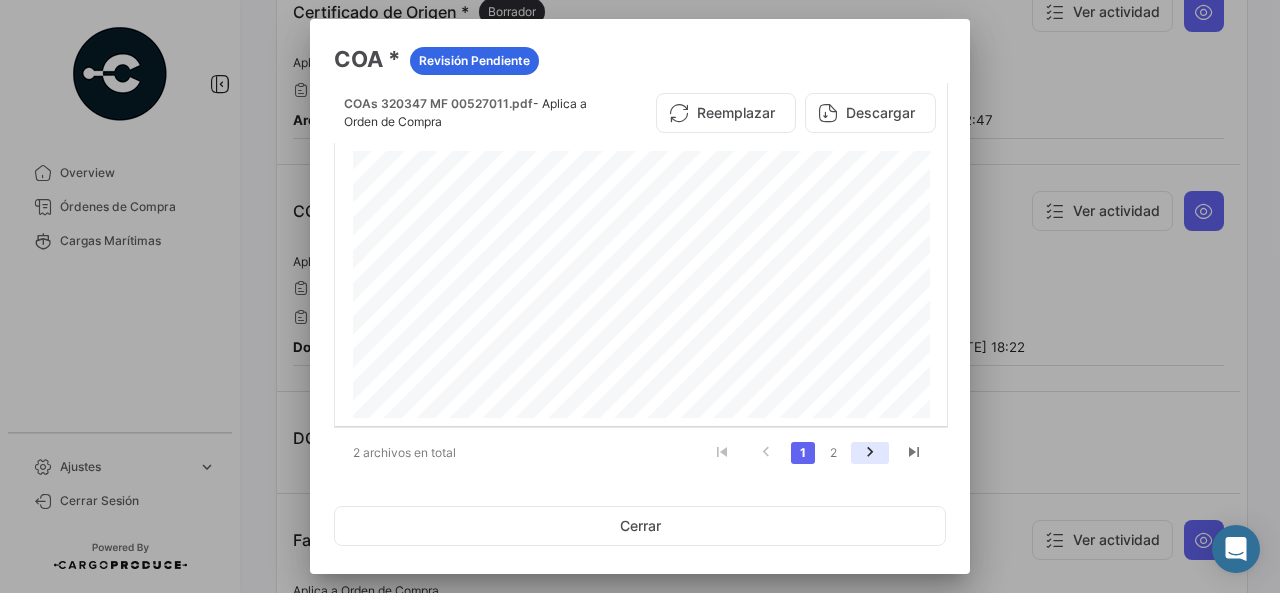 click 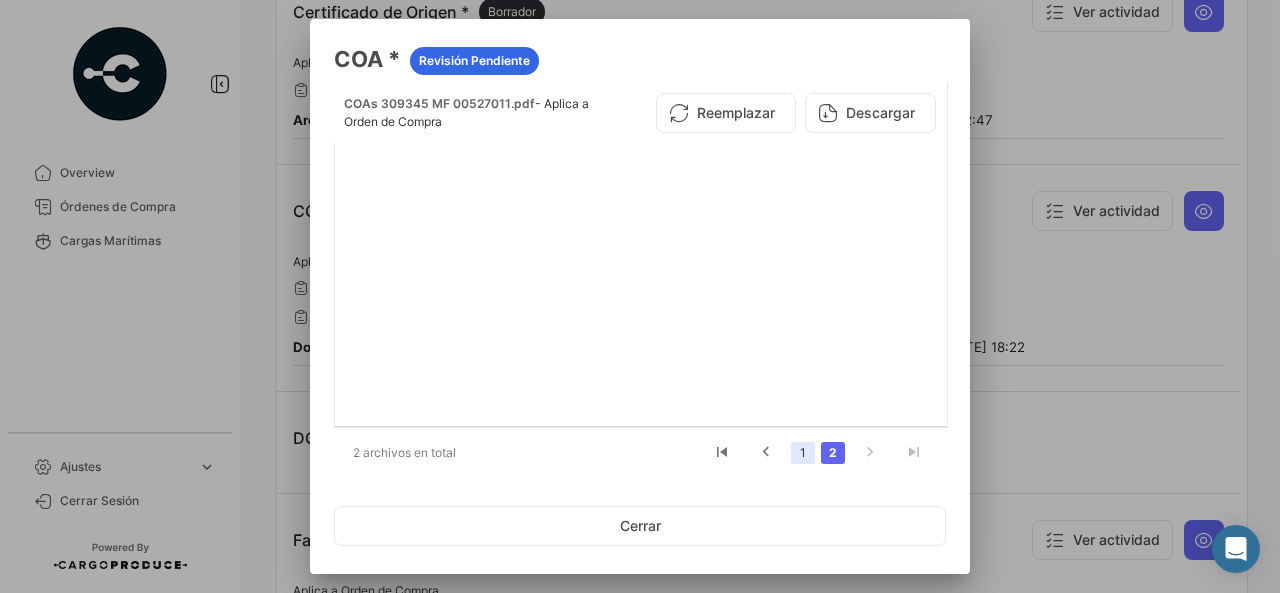 click on "1" 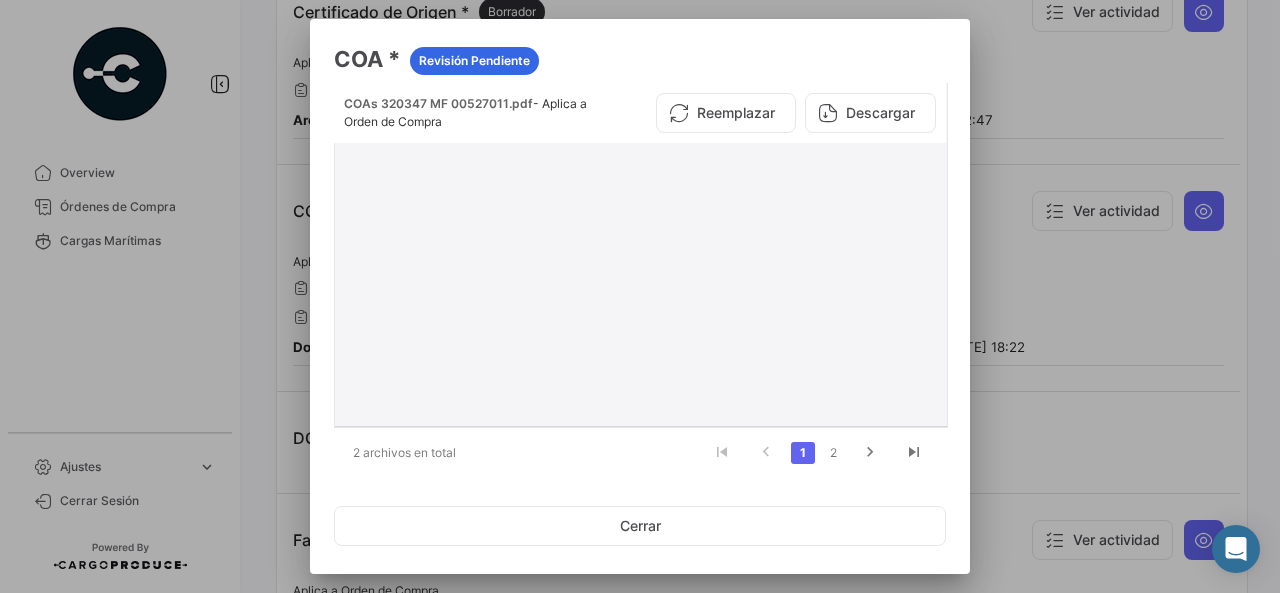 scroll, scrollTop: 8, scrollLeft: 0, axis: vertical 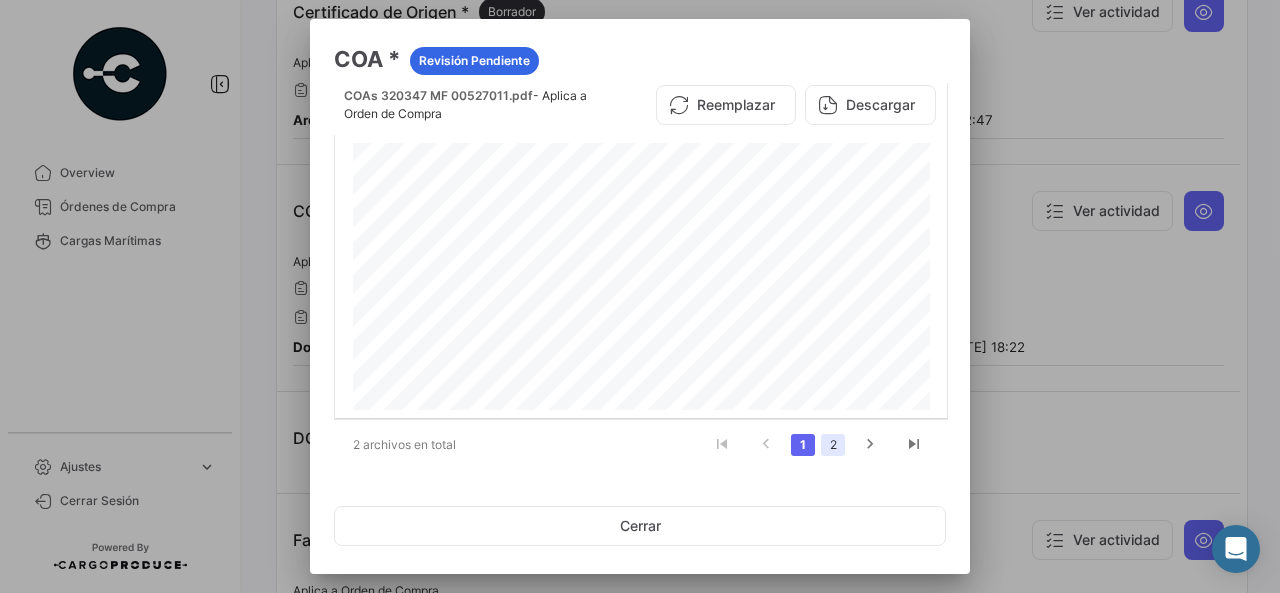 click on "2" 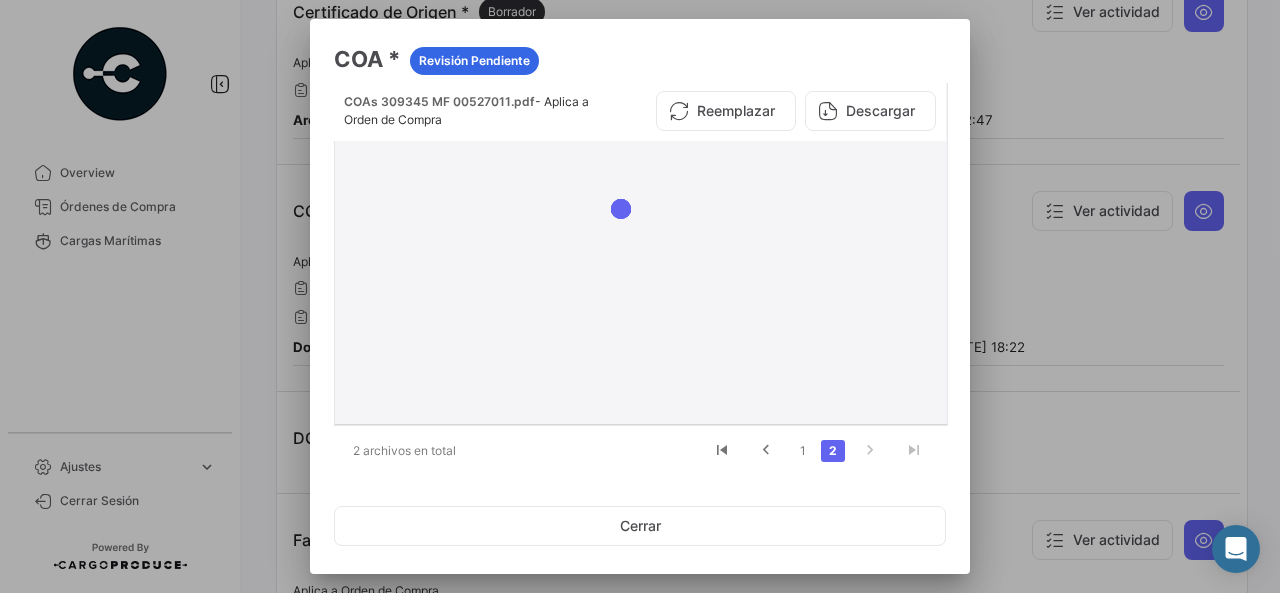 scroll, scrollTop: 0, scrollLeft: 0, axis: both 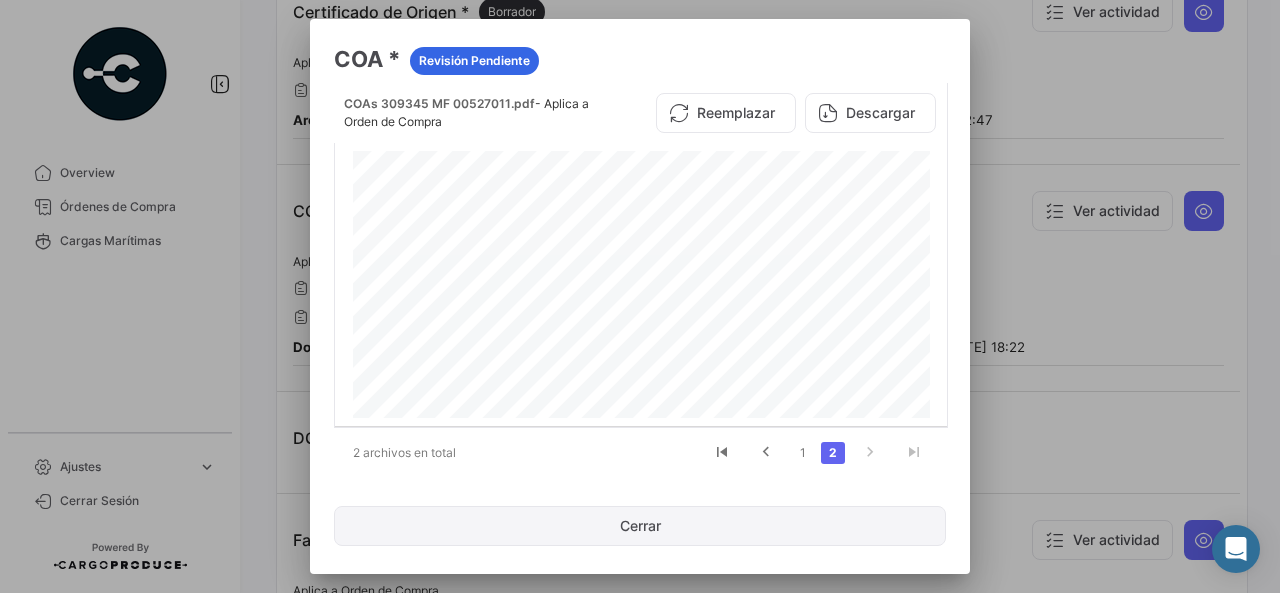 click on "Cerrar" 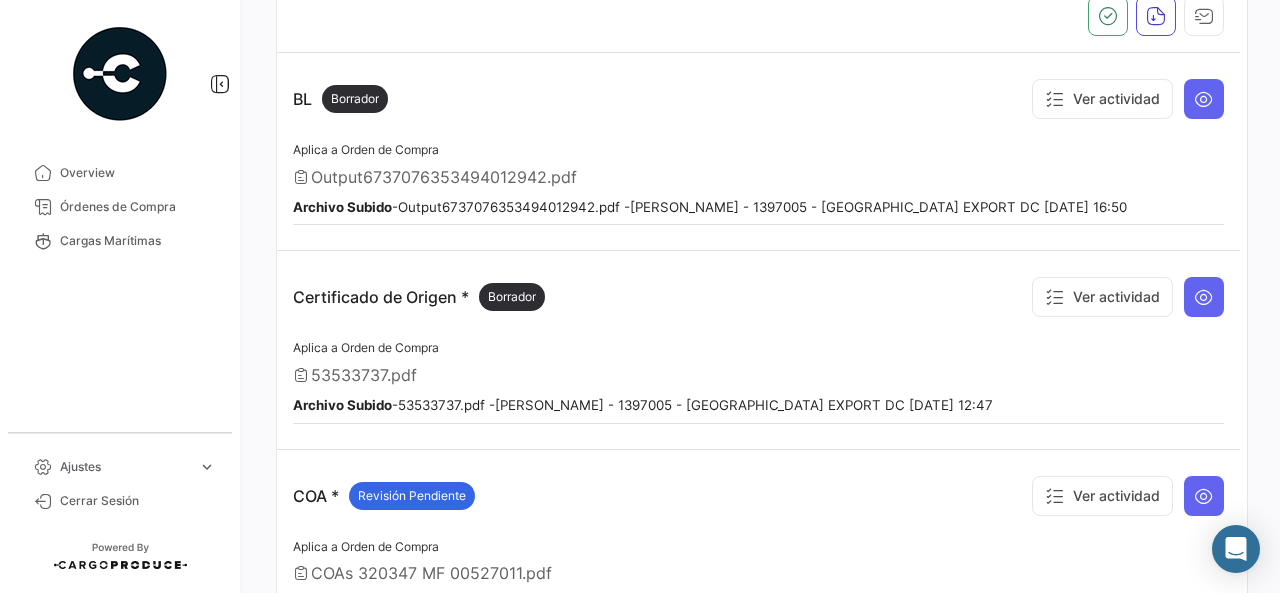 scroll, scrollTop: 383, scrollLeft: 0, axis: vertical 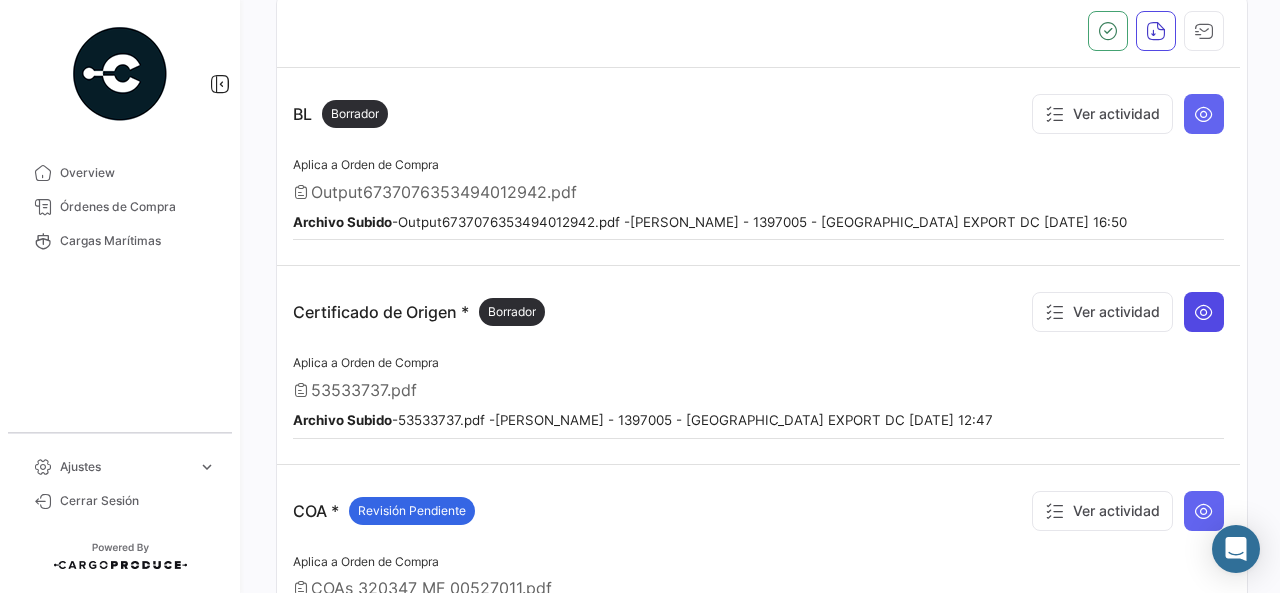 click at bounding box center (1204, 312) 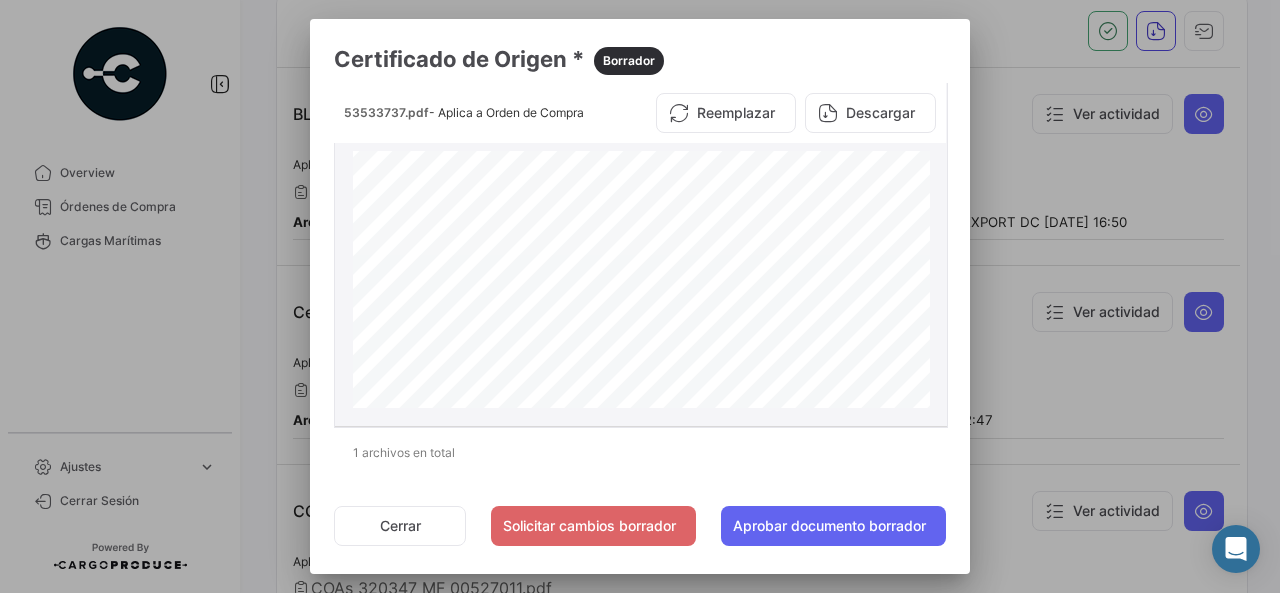 scroll, scrollTop: 0, scrollLeft: 0, axis: both 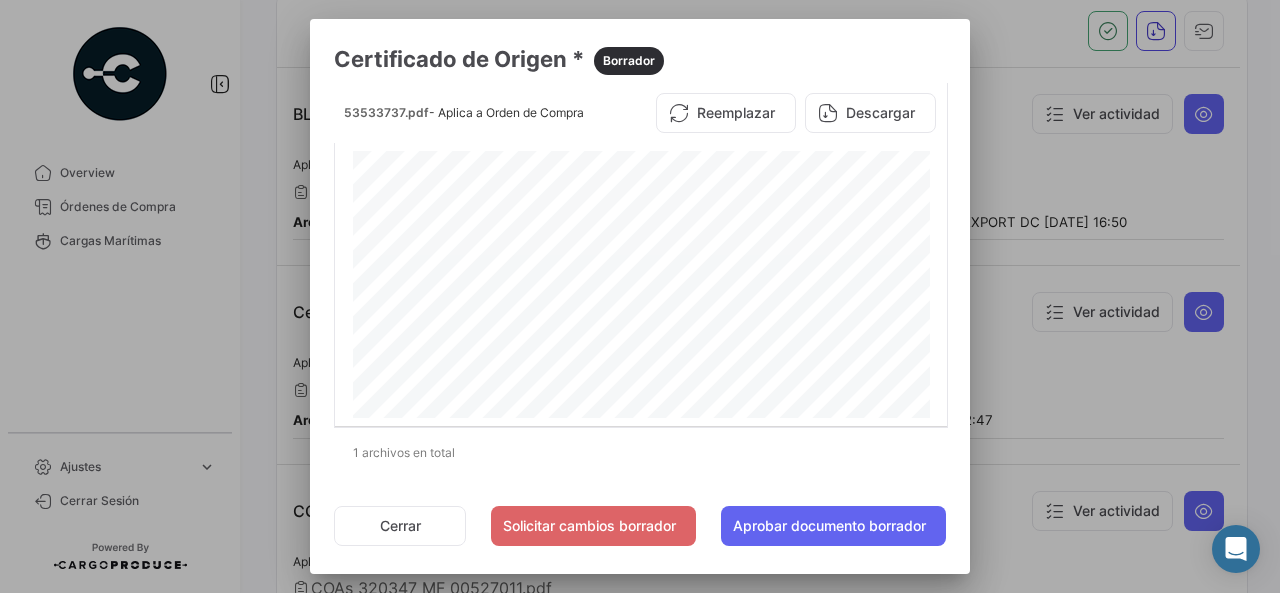 click at bounding box center (640, 296) 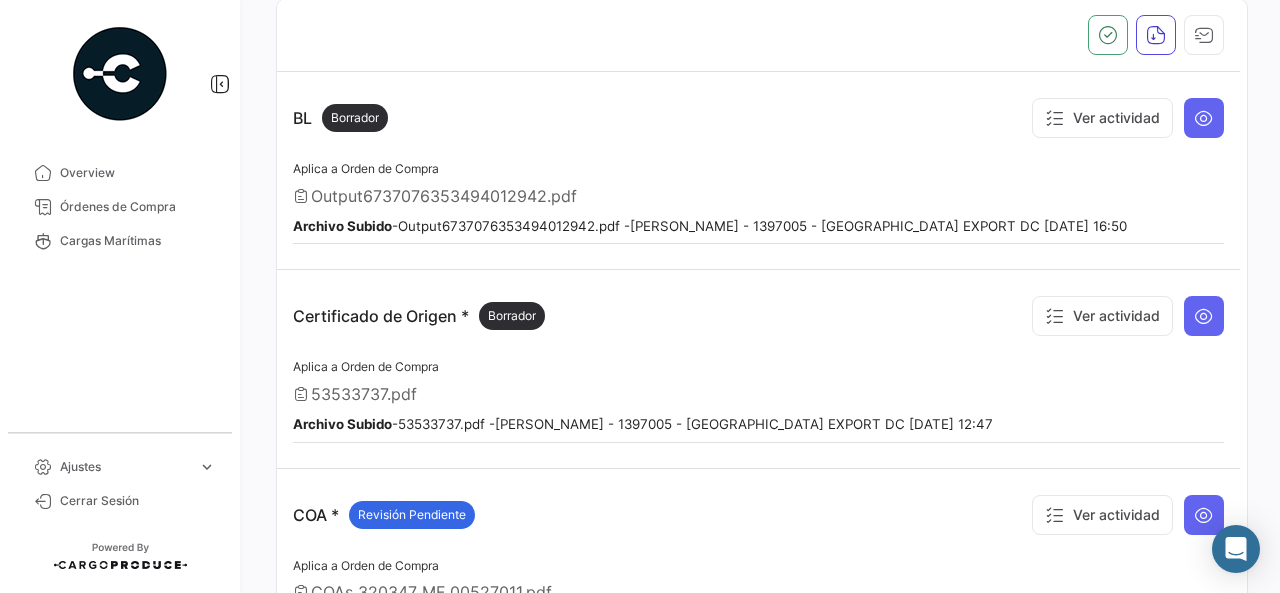 scroll, scrollTop: 600, scrollLeft: 0, axis: vertical 